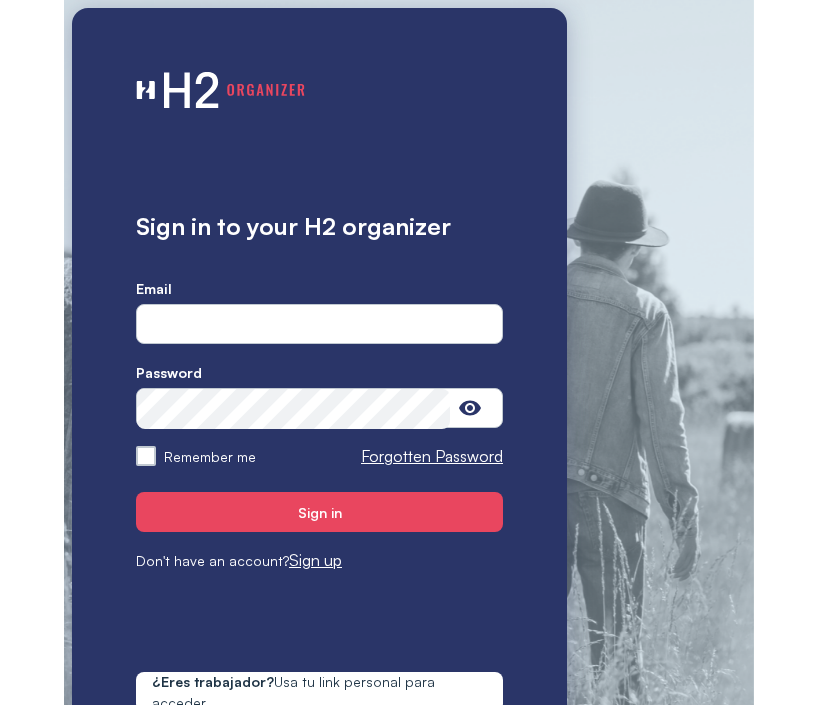 scroll, scrollTop: 0, scrollLeft: 0, axis: both 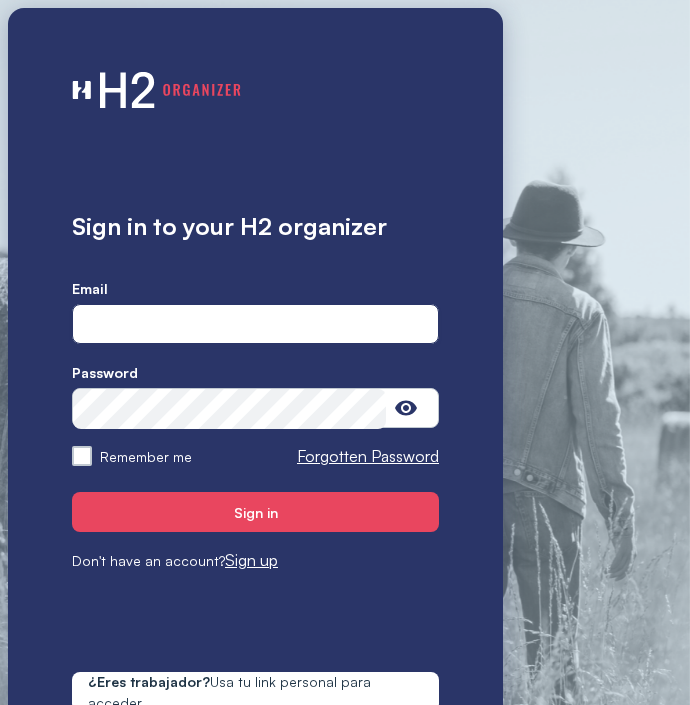 click at bounding box center (255, 325) 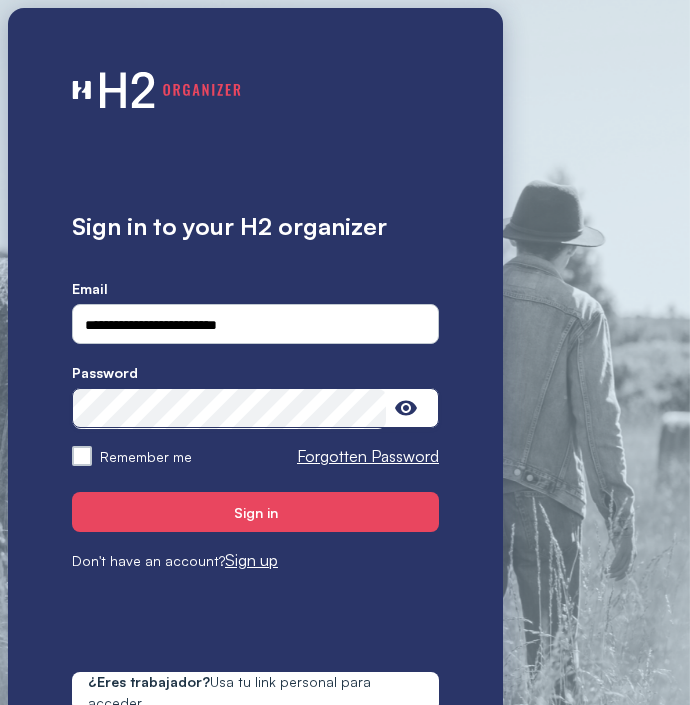 click on "Sign in" at bounding box center [255, 512] 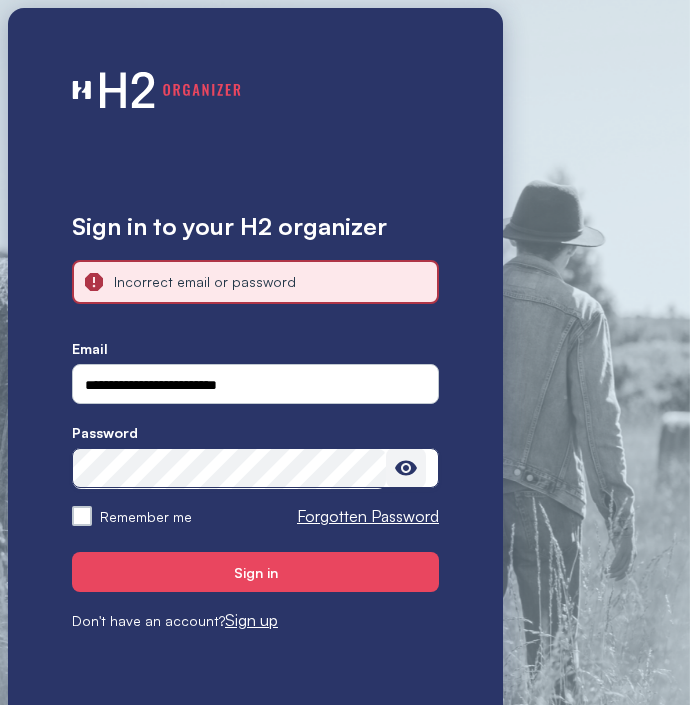 click at bounding box center [406, 468] 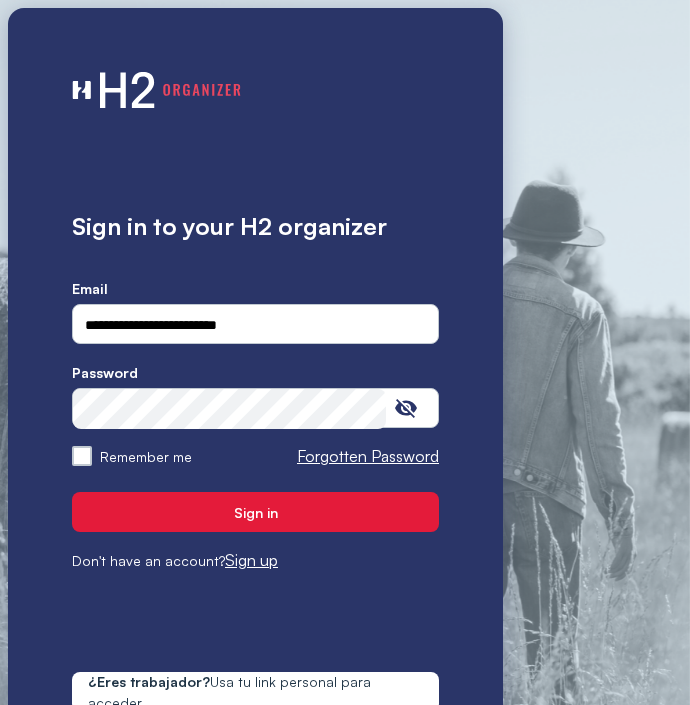click on "Sign in" at bounding box center (255, 512) 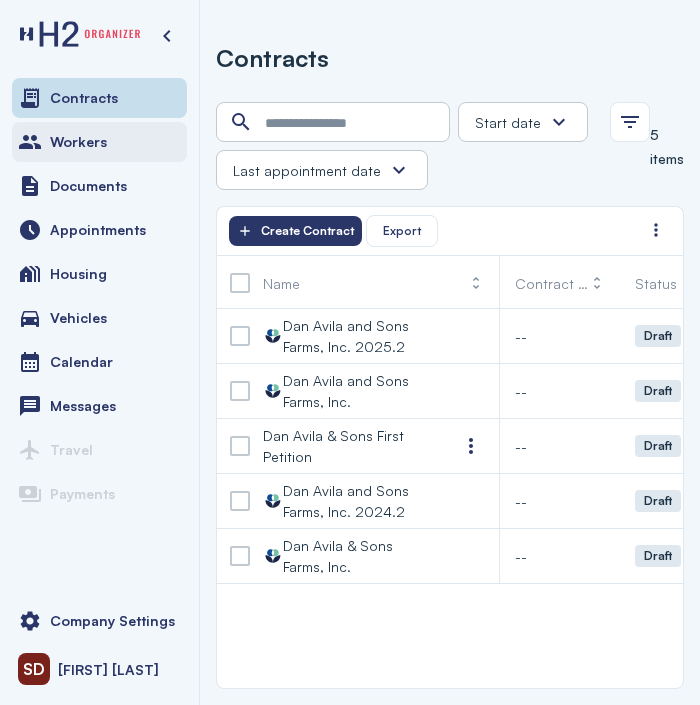 click on "Workers" at bounding box center (78, 142) 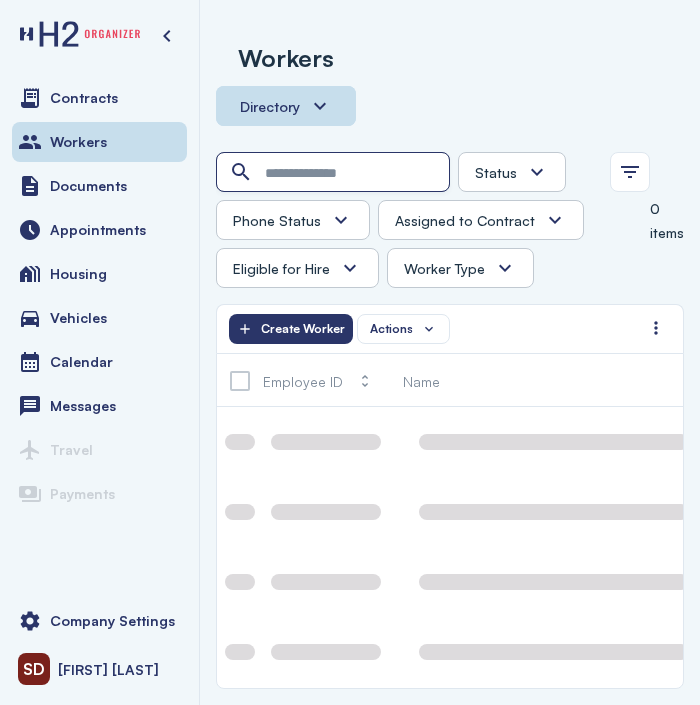 click at bounding box center [335, 173] 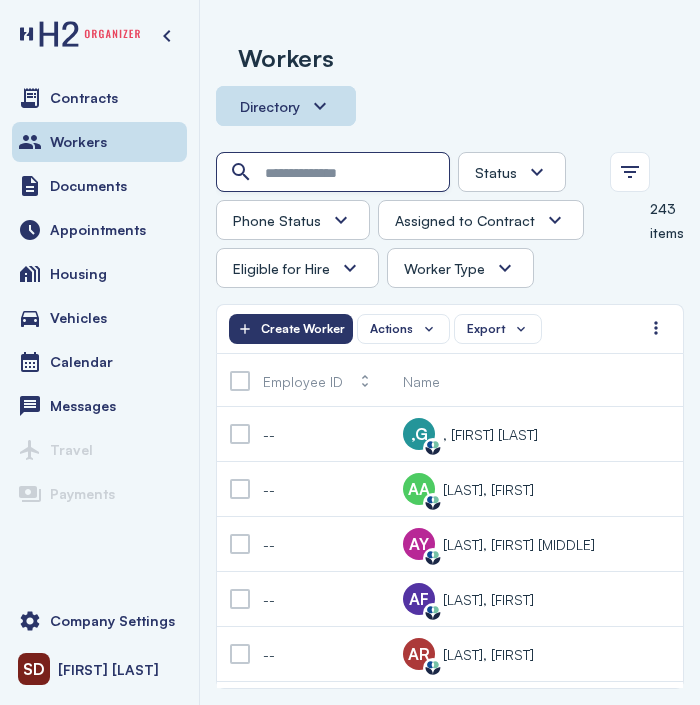 click at bounding box center [335, 173] 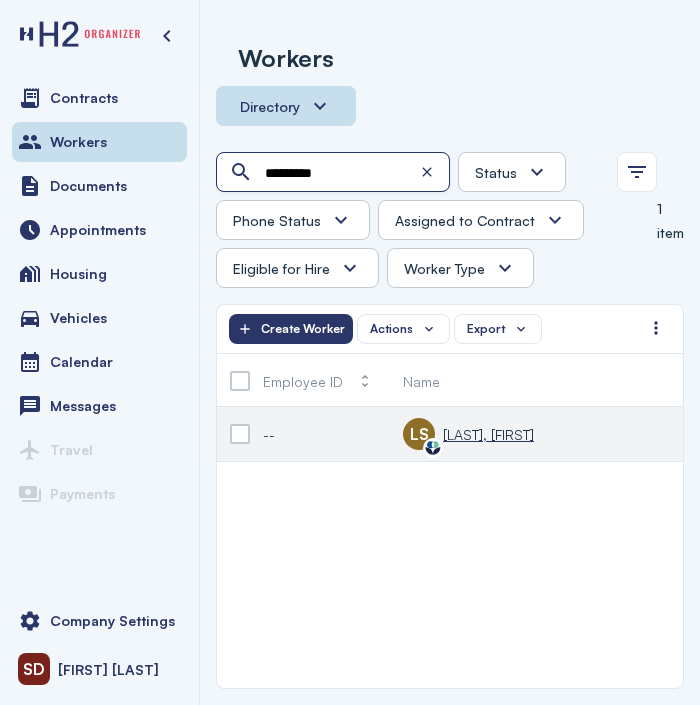type on "*********" 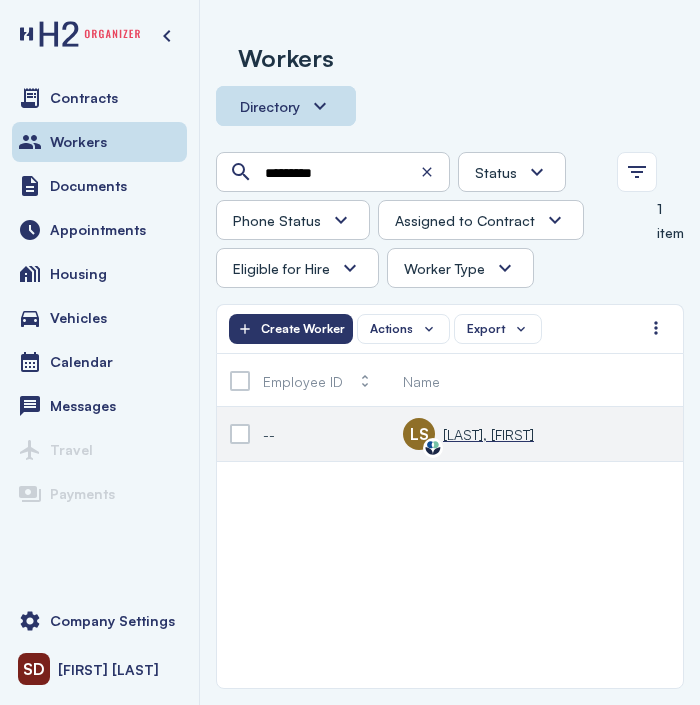 click on "[LAST], [FIRST]" at bounding box center (488, 434) 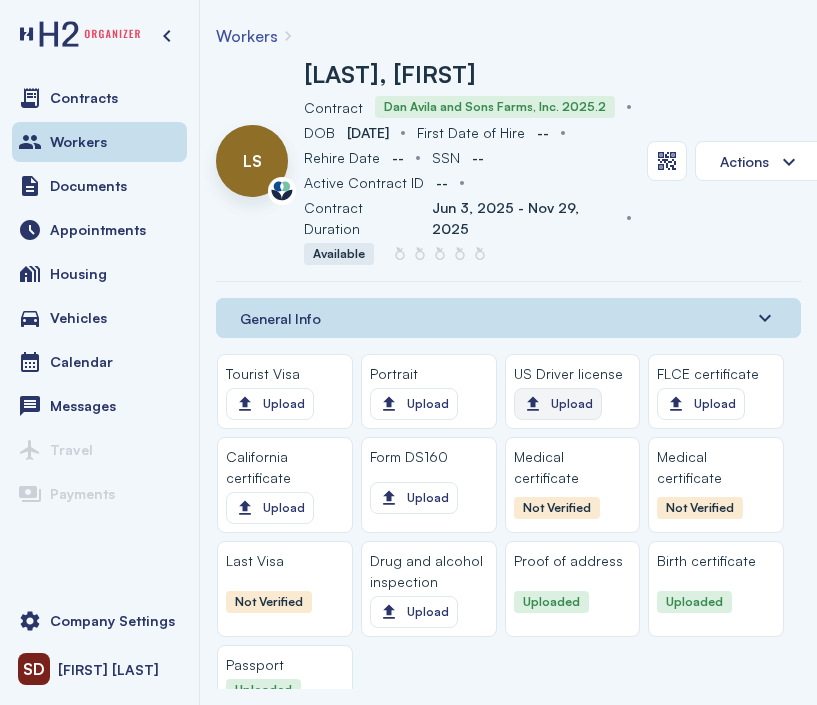 scroll, scrollTop: 2400, scrollLeft: 0, axis: vertical 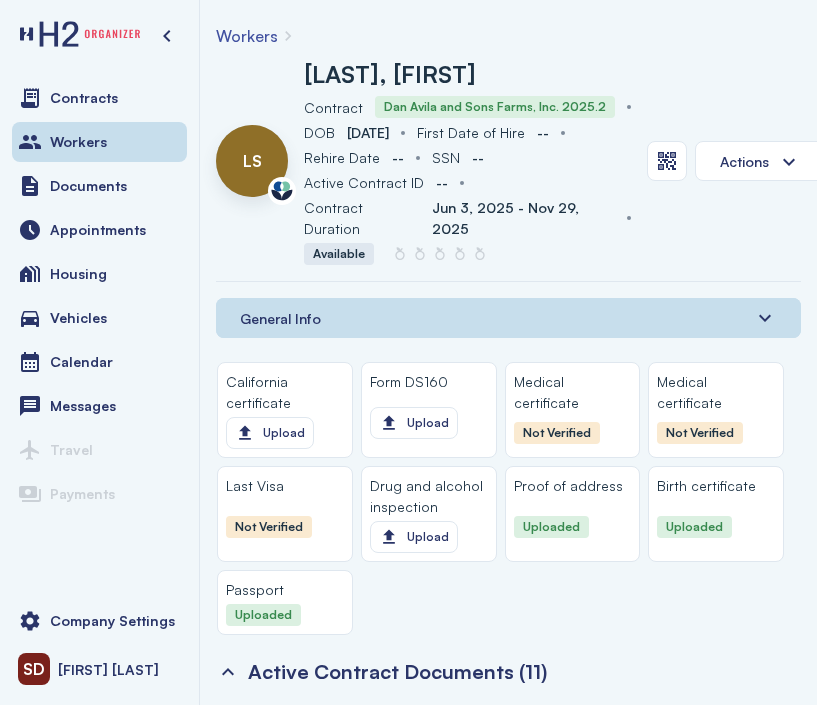 click 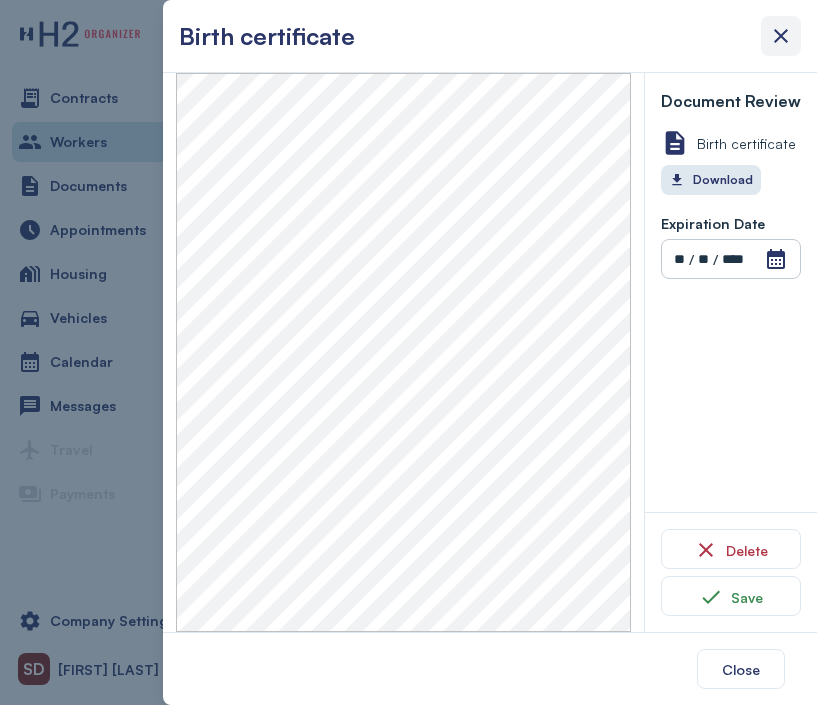 drag, startPoint x: 774, startPoint y: 32, endPoint x: 706, endPoint y: 39, distance: 68.359344 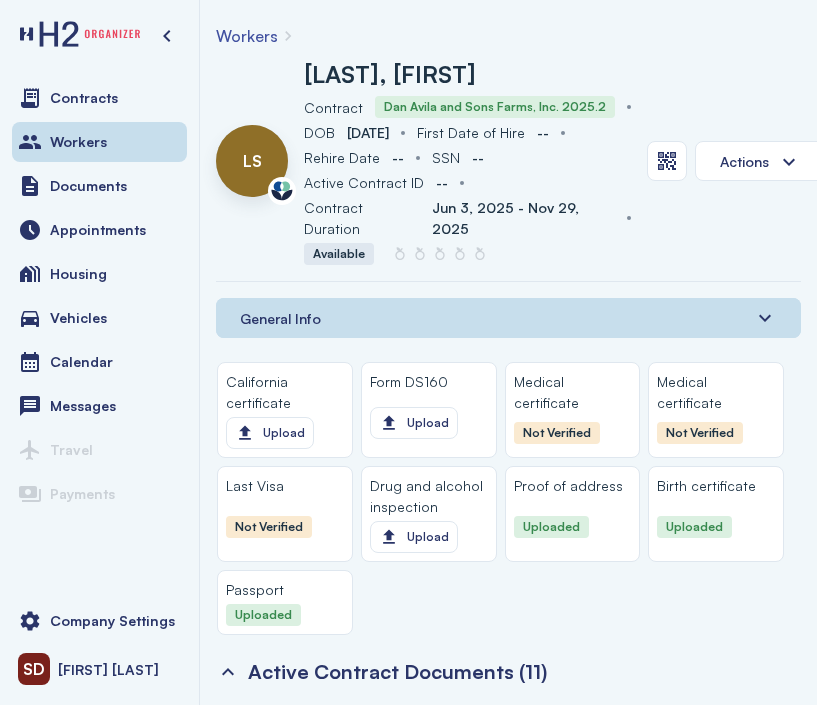 click on "Workers" at bounding box center (247, 36) 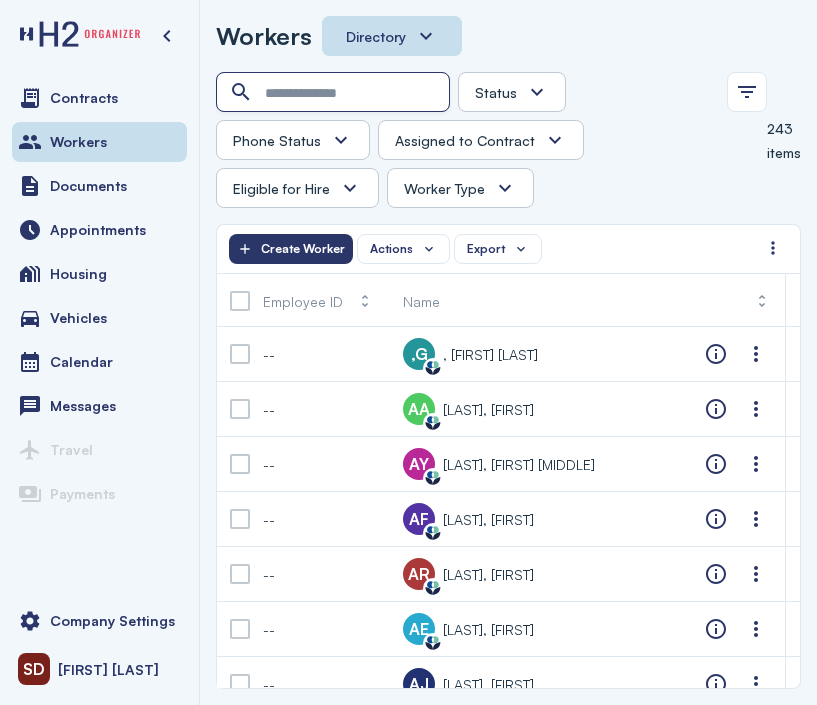 click at bounding box center [335, 93] 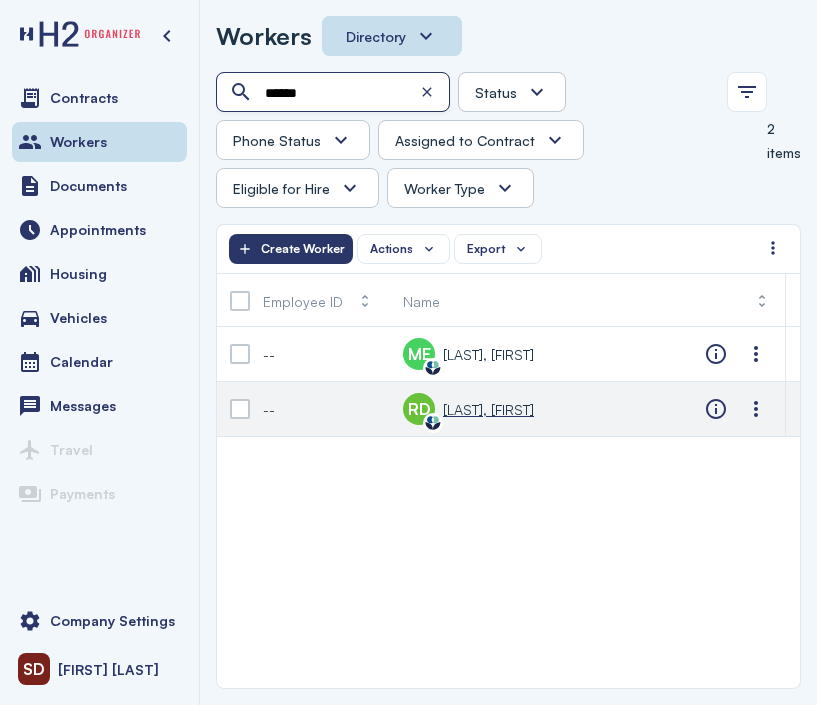 type on "*****" 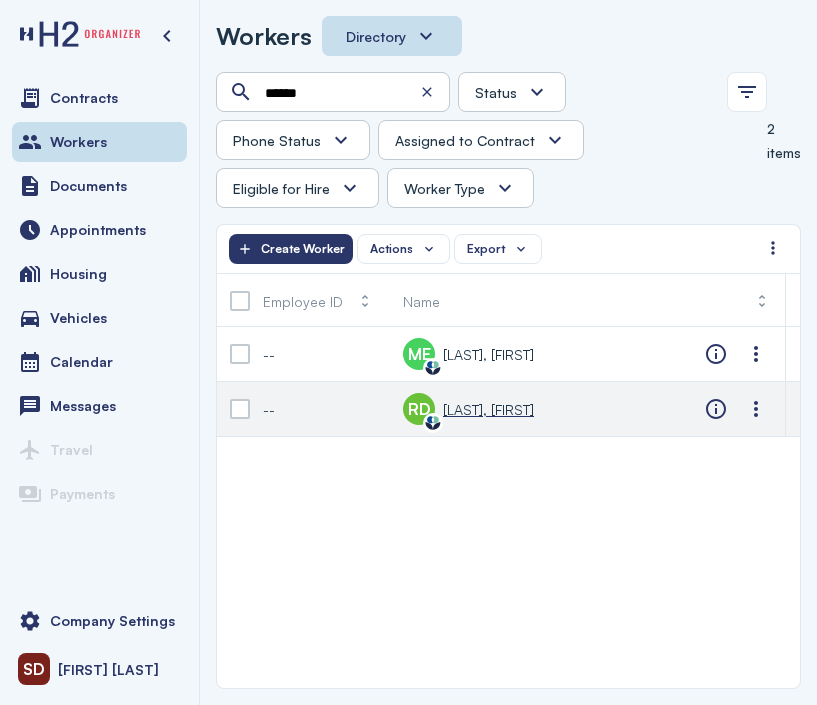 click on "[LAST], [FIRST]" at bounding box center [488, 409] 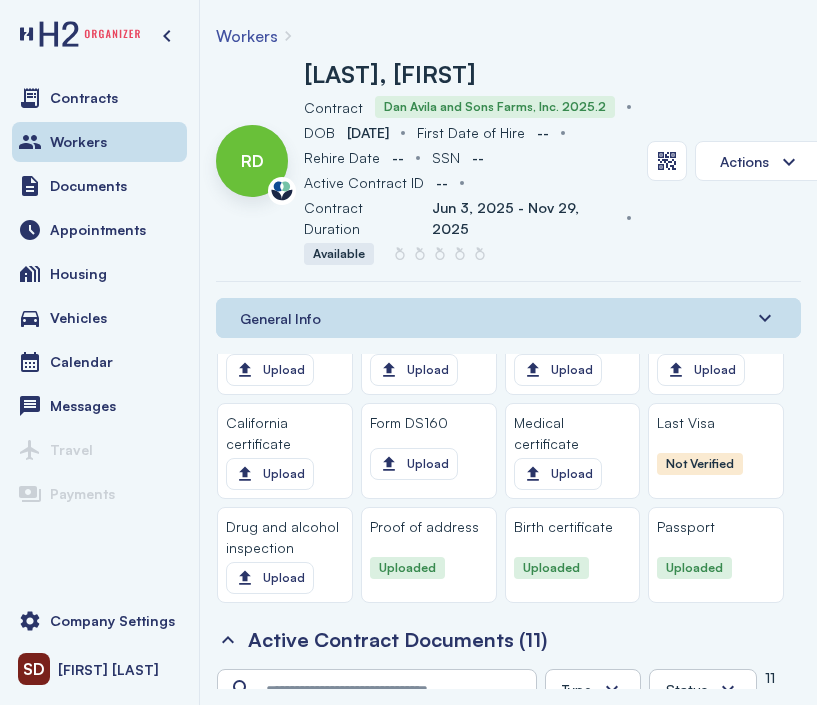 scroll, scrollTop: 2300, scrollLeft: 0, axis: vertical 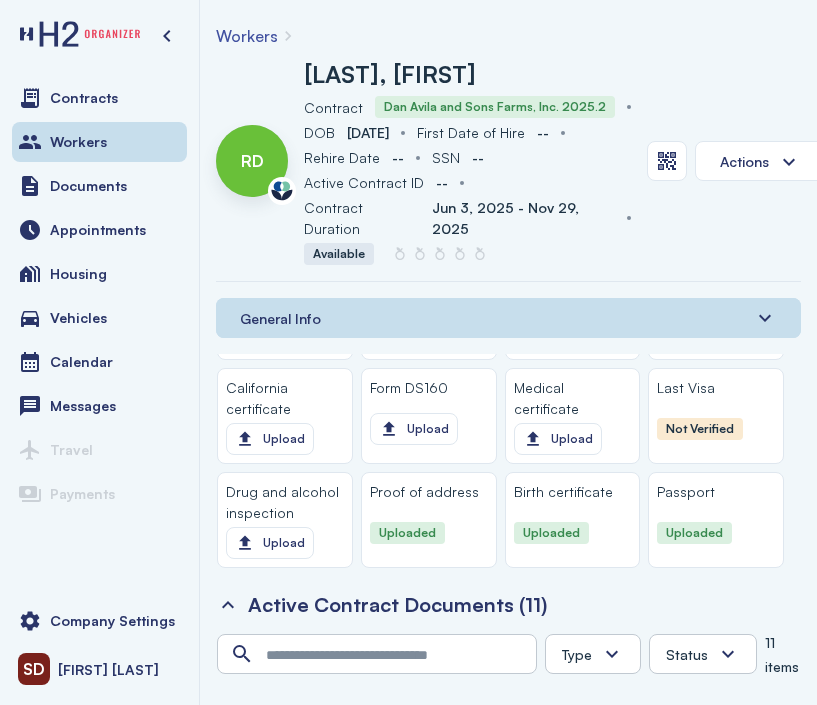 click 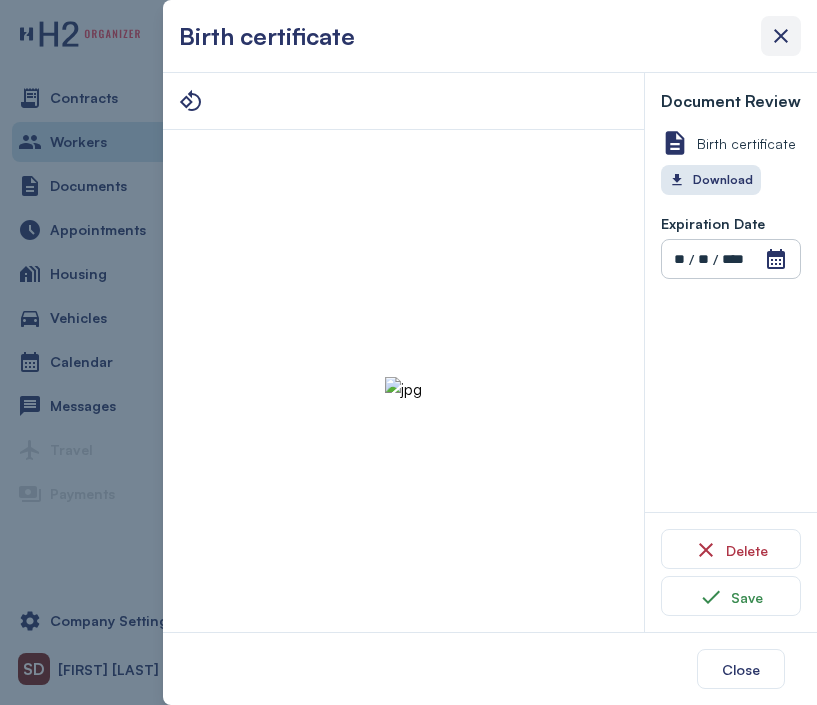 click at bounding box center (781, 36) 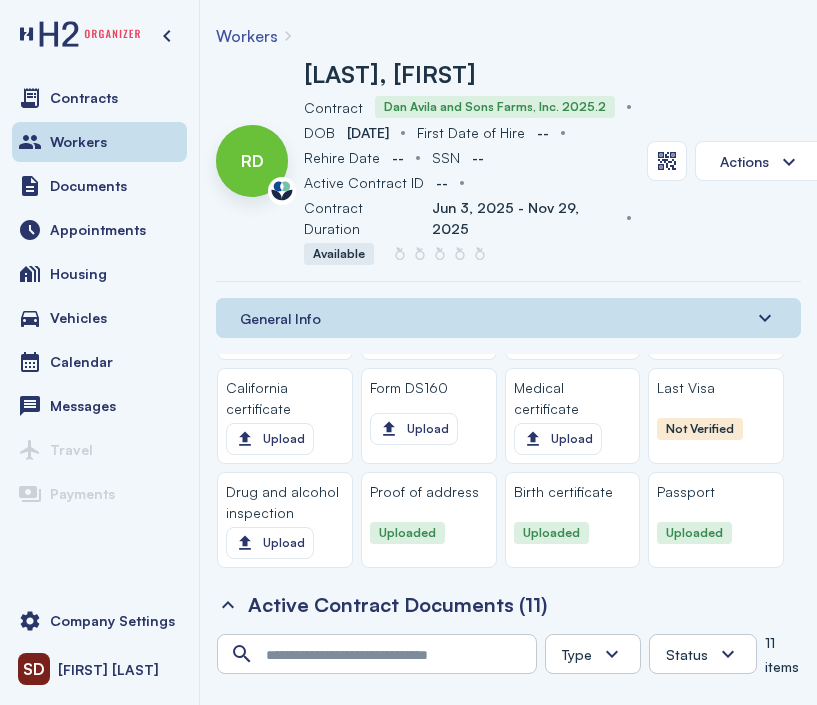 click on "Workers" at bounding box center [508, 36] 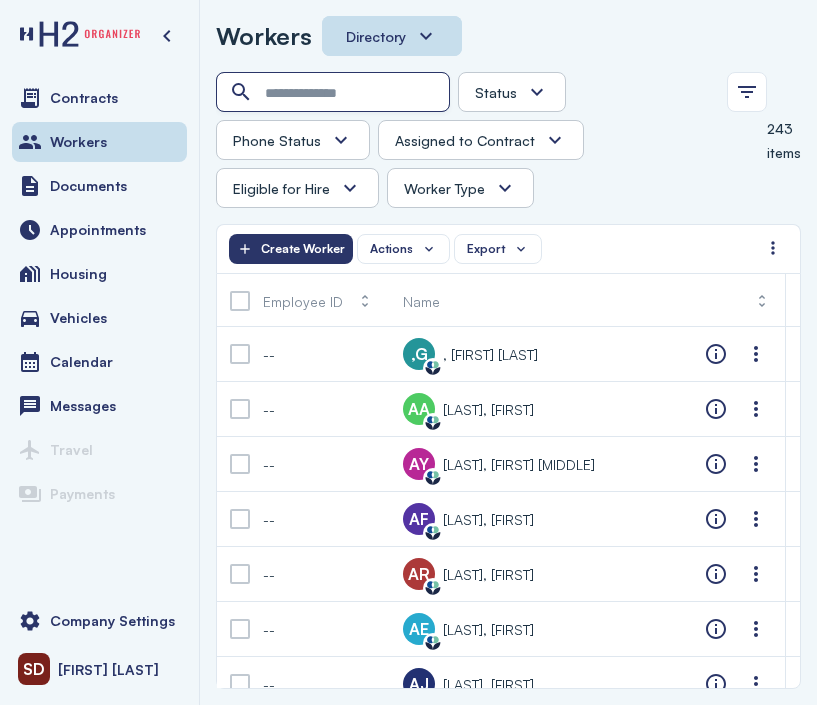 click at bounding box center [335, 93] 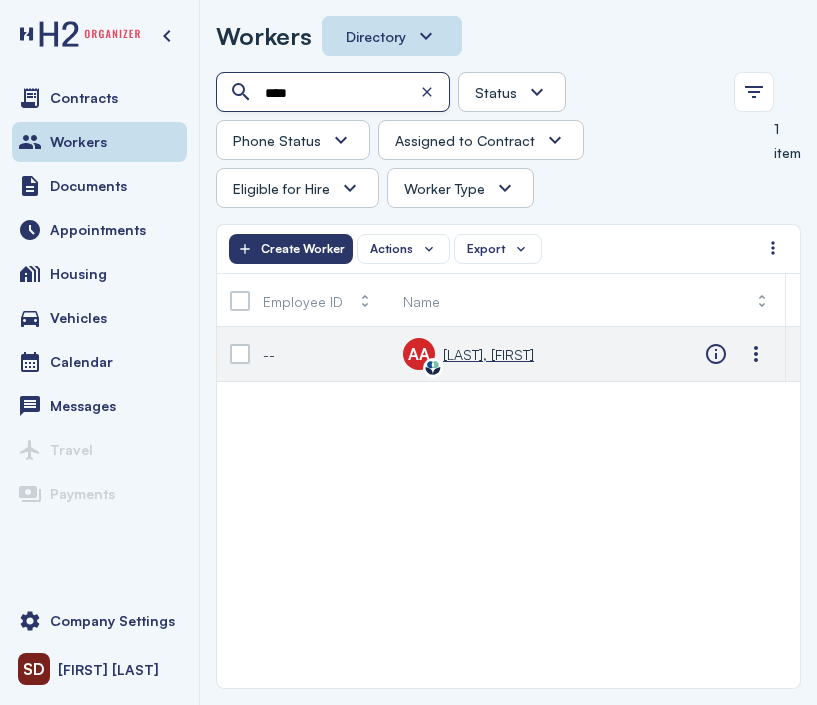 type on "****" 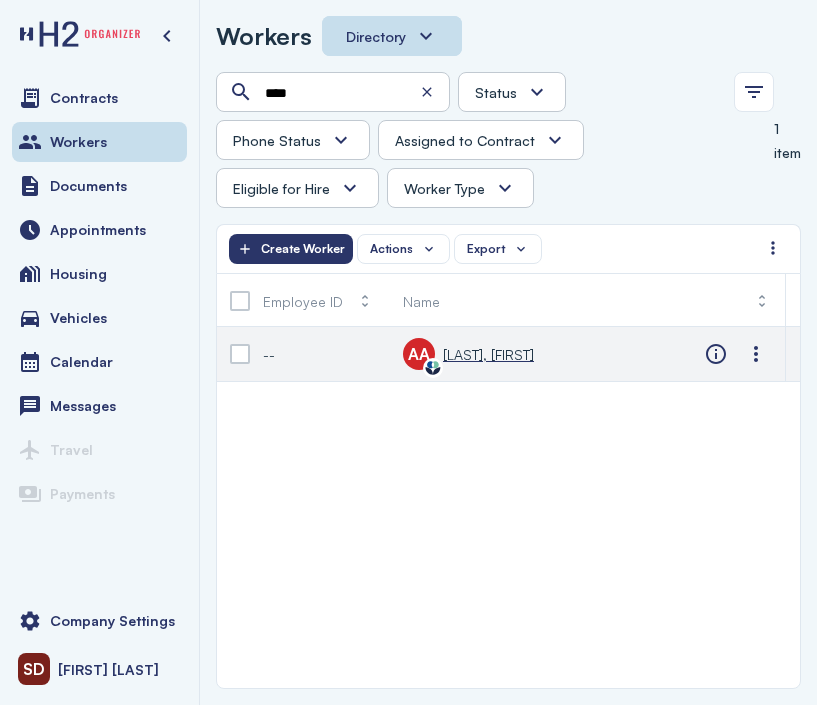 click on "[LAST], [FIRST]" at bounding box center [488, 354] 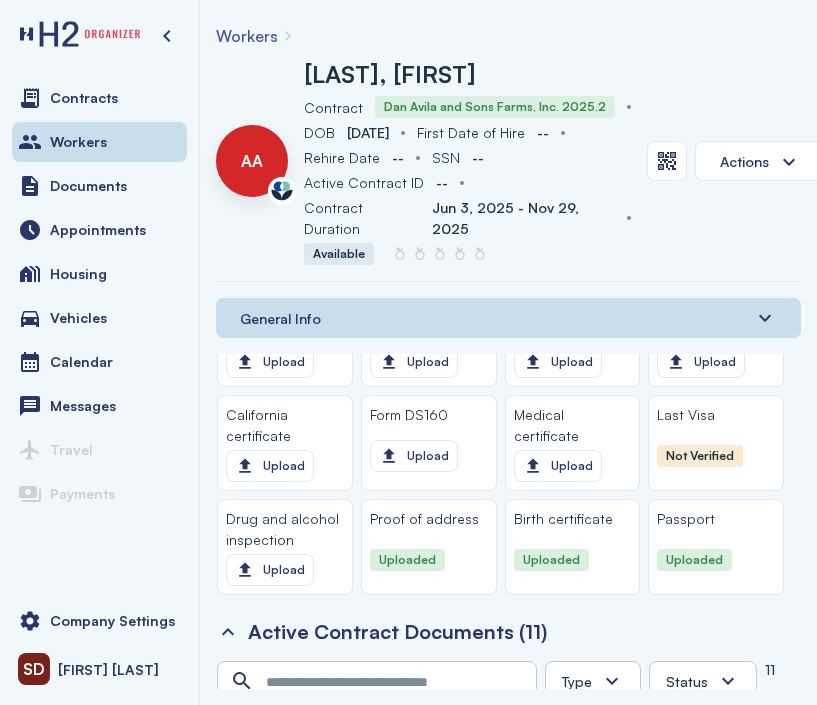 scroll, scrollTop: 2300, scrollLeft: 0, axis: vertical 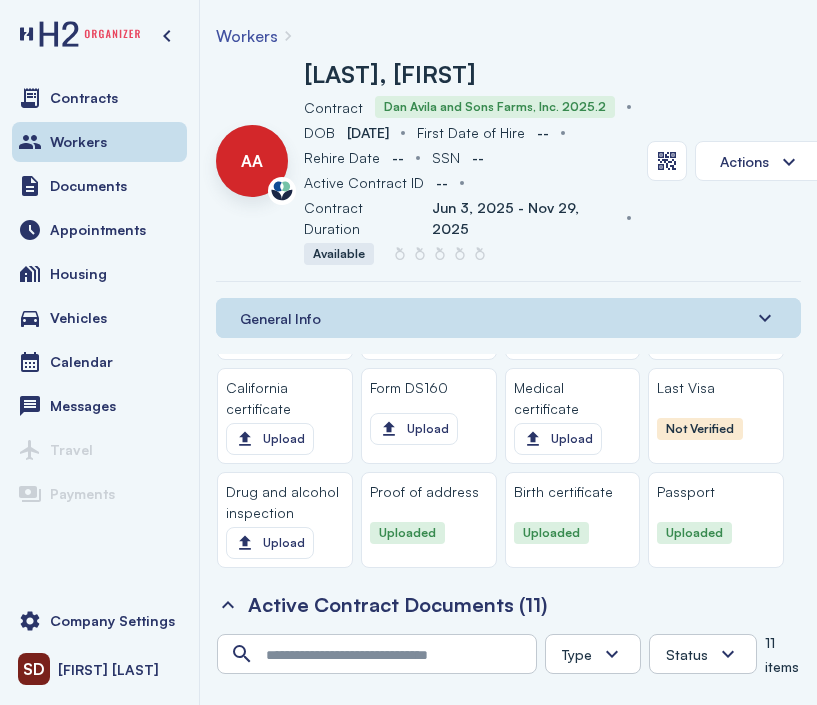 click 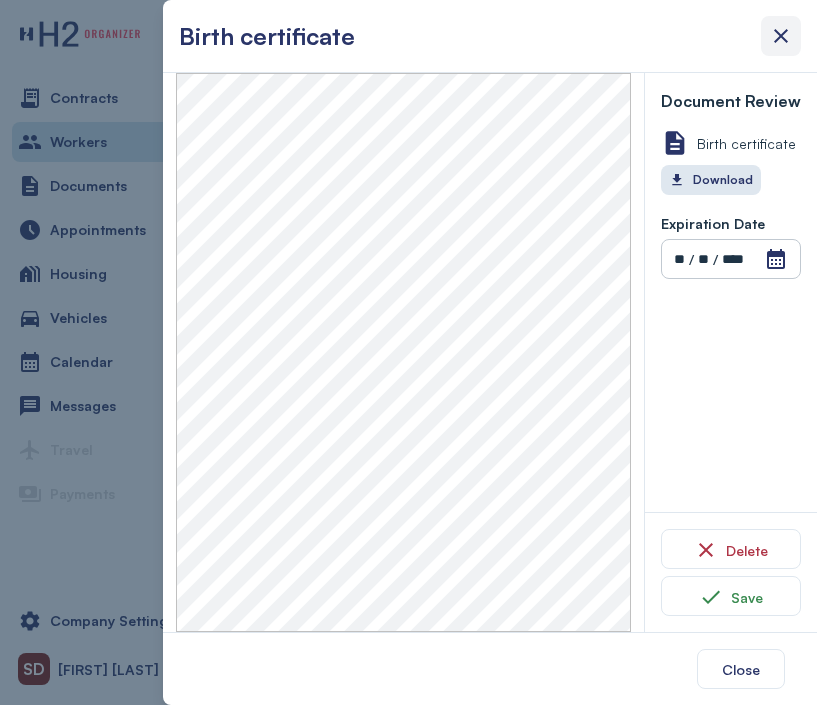 click at bounding box center [781, 36] 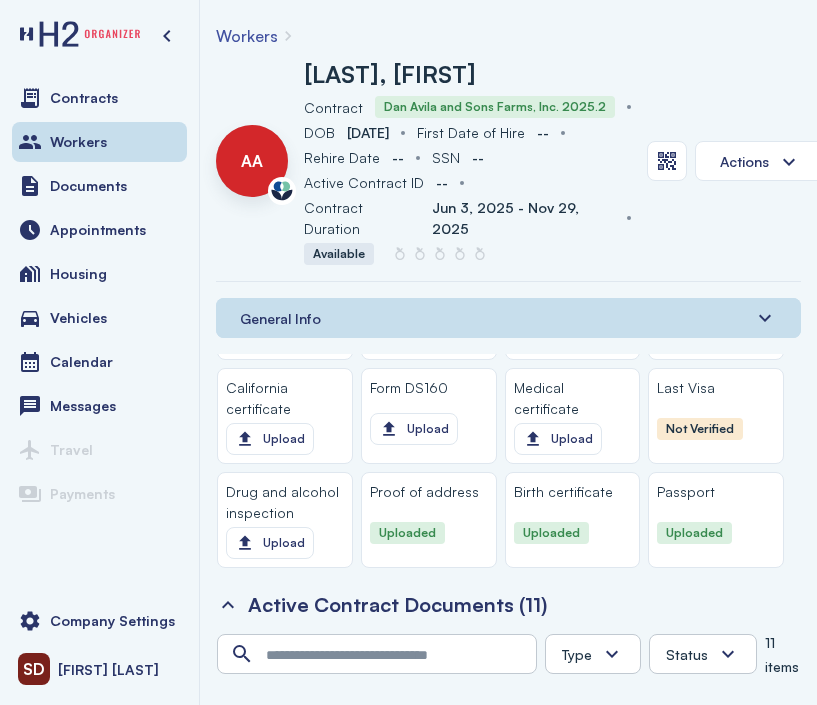 click on "Workers" at bounding box center (247, 36) 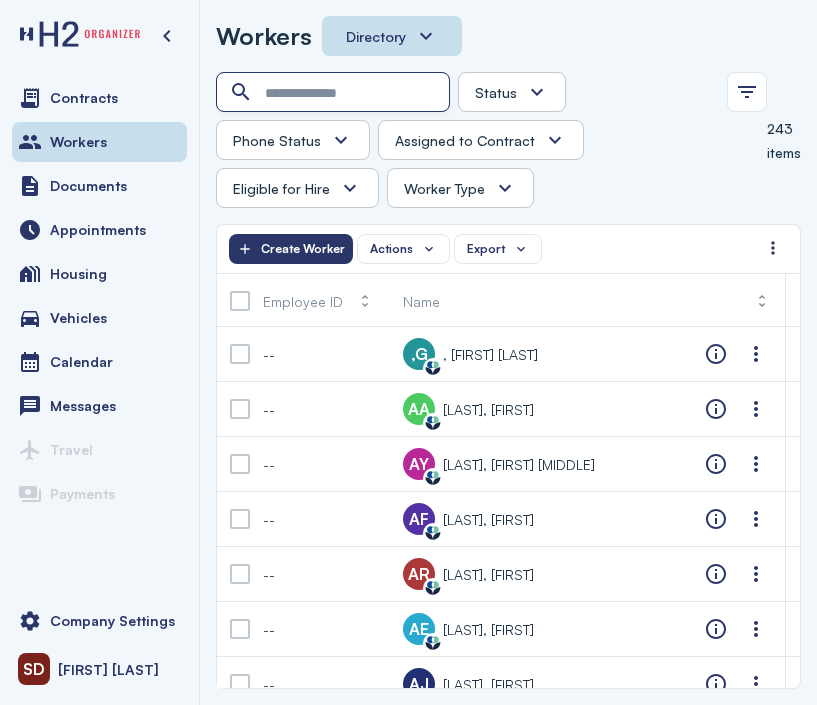 click at bounding box center [335, 93] 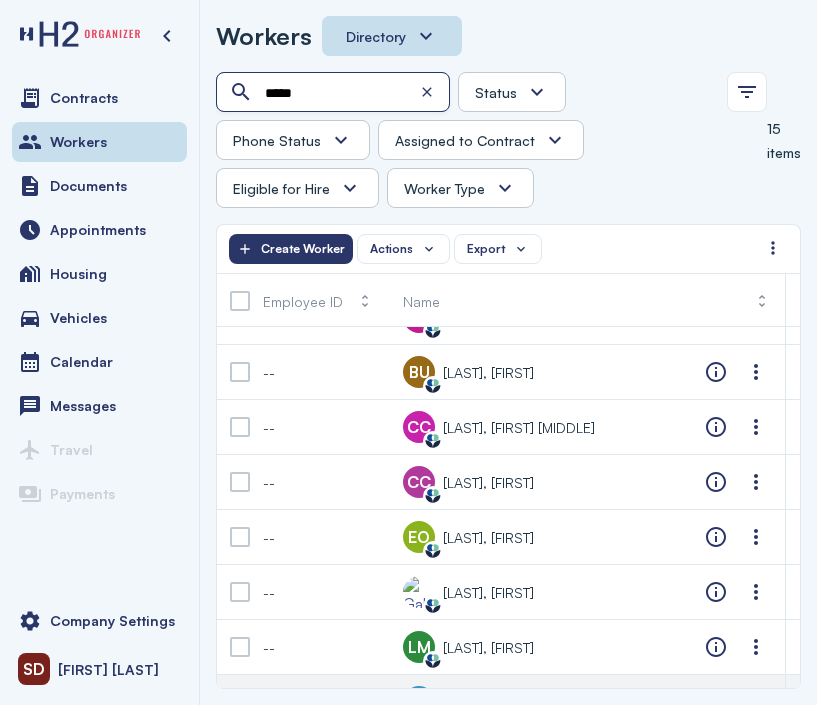 scroll, scrollTop: 200, scrollLeft: 0, axis: vertical 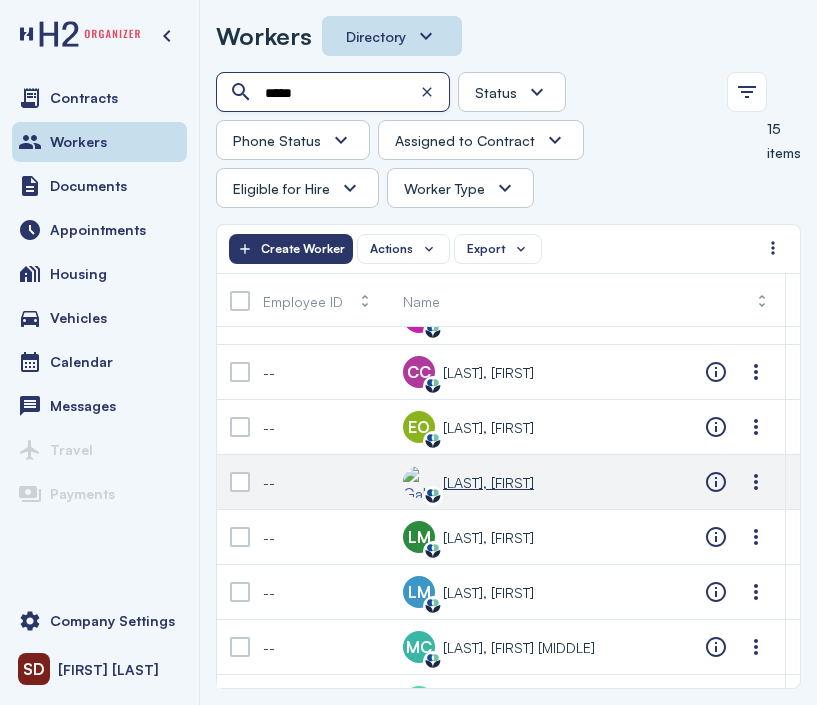 type on "*****" 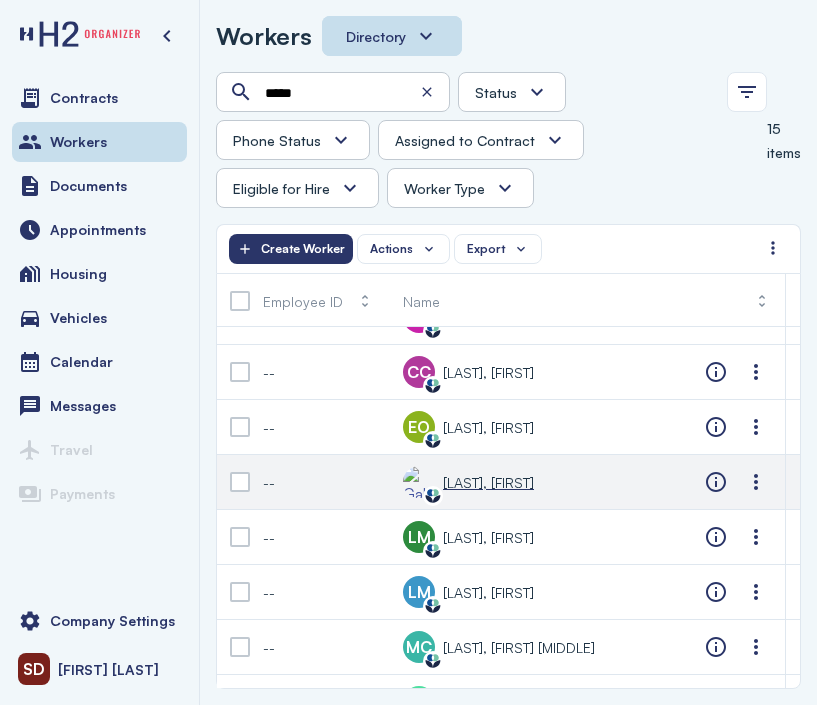 click on "[LAST], [FIRST]" at bounding box center (488, 482) 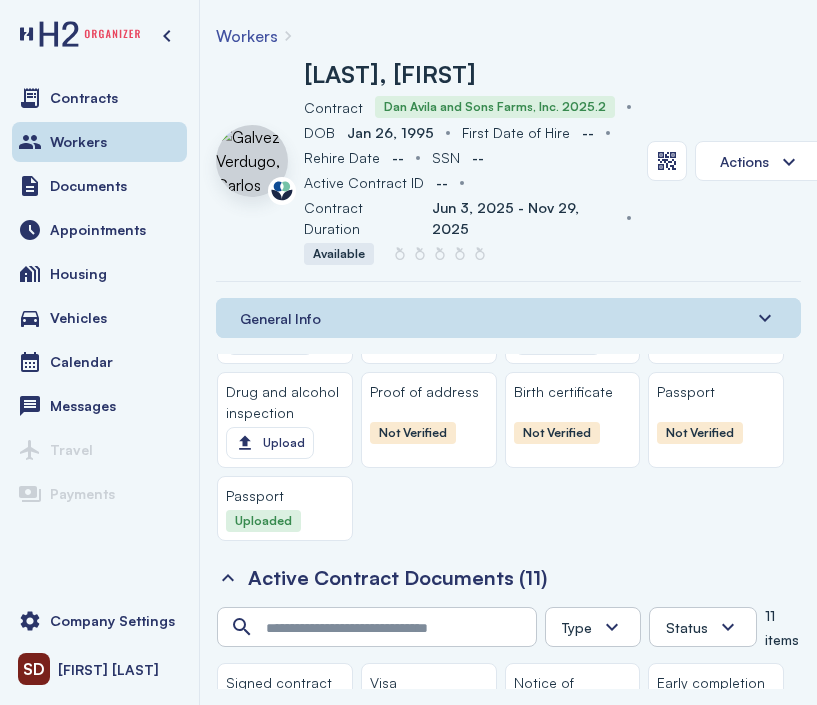 scroll, scrollTop: 2500, scrollLeft: 0, axis: vertical 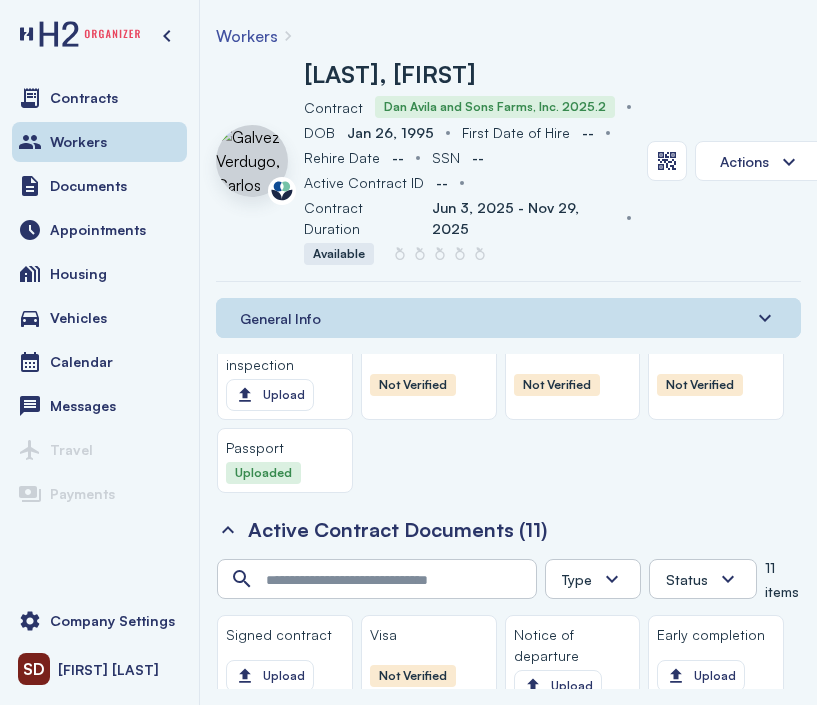 click 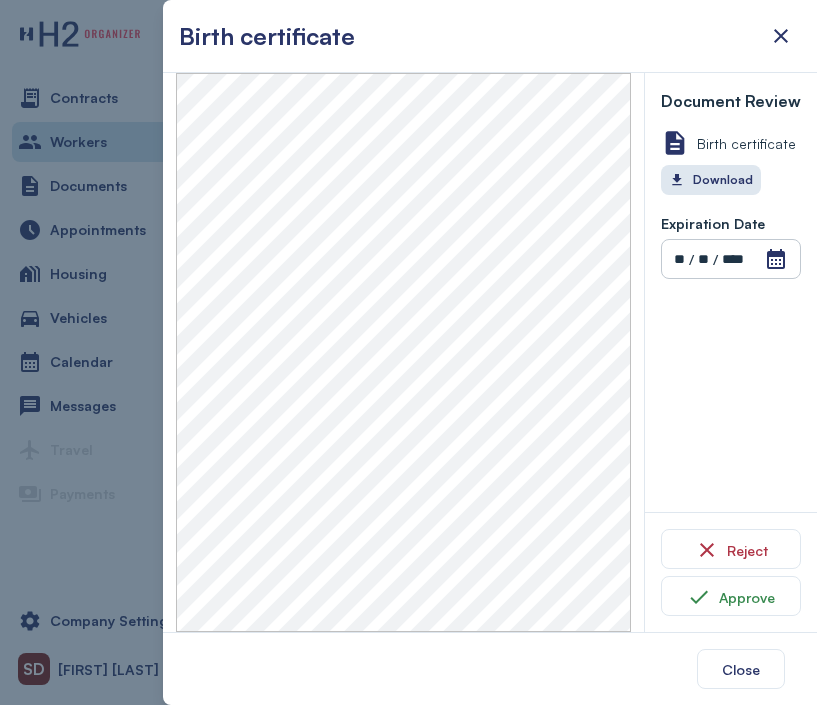 click on "Expiration Date     Open Calendar   **   /   **   /   ****" at bounding box center [739, 352] 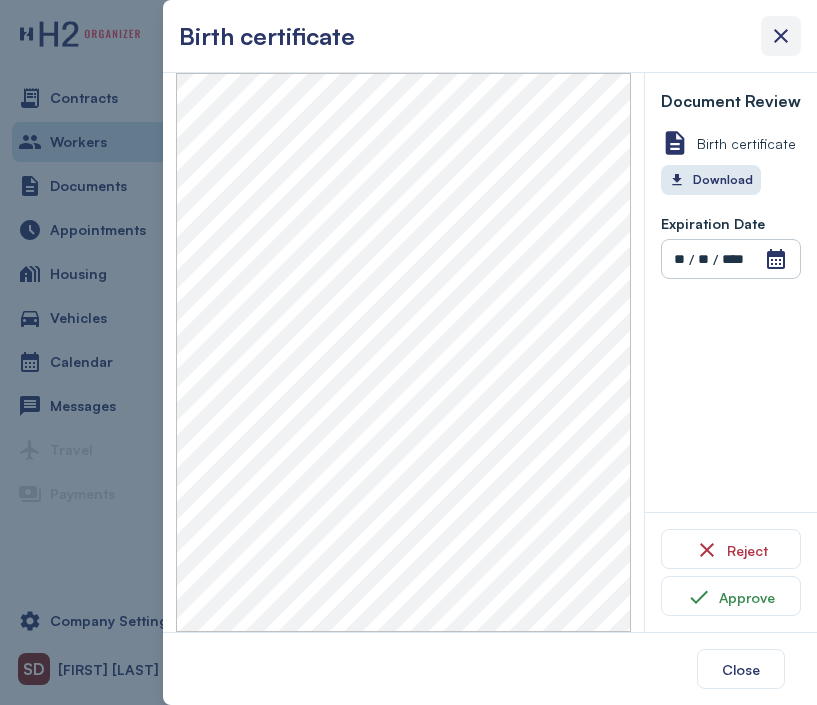 click at bounding box center [781, 36] 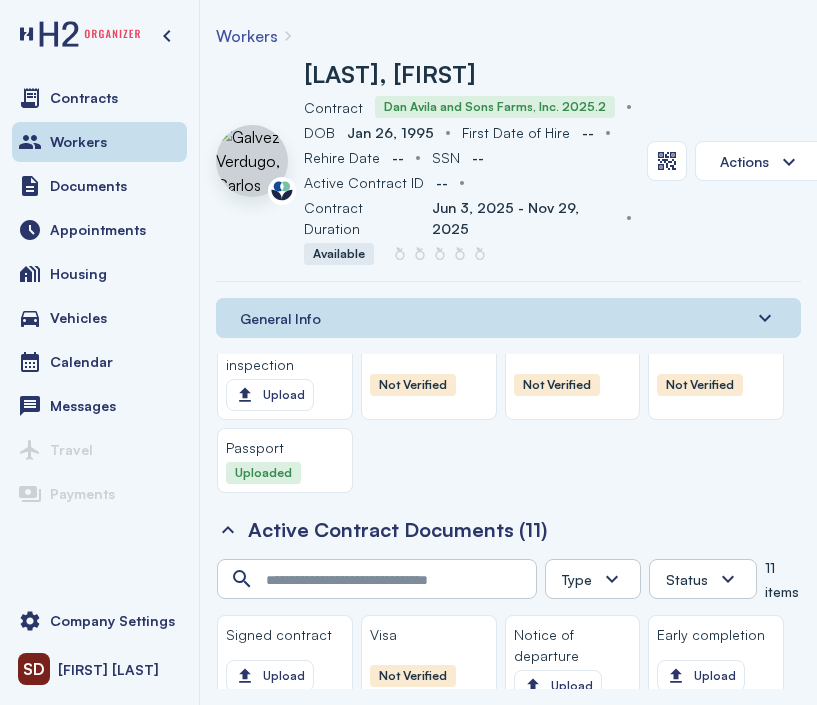 click on "Workers" at bounding box center (247, 36) 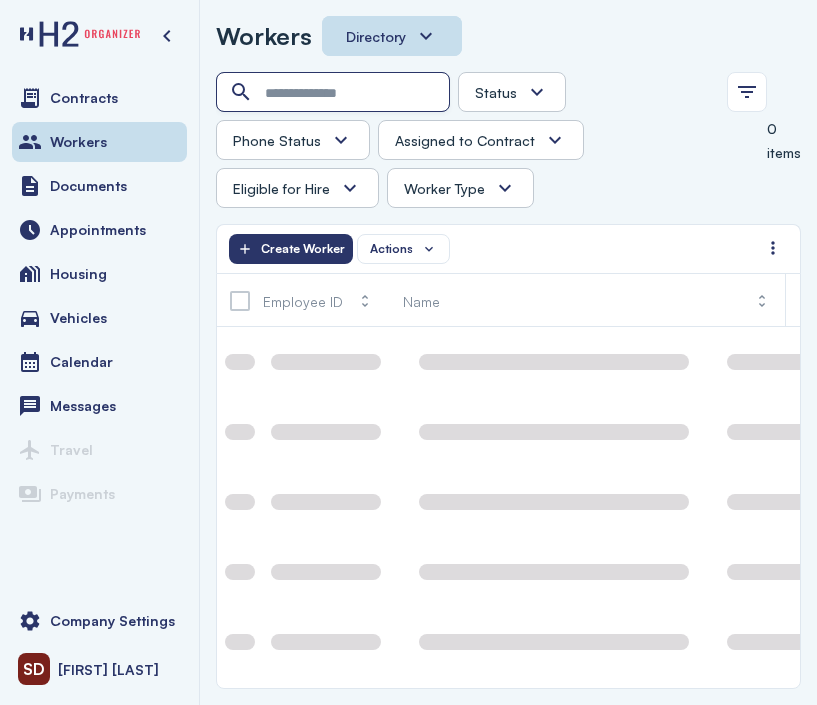click at bounding box center (335, 93) 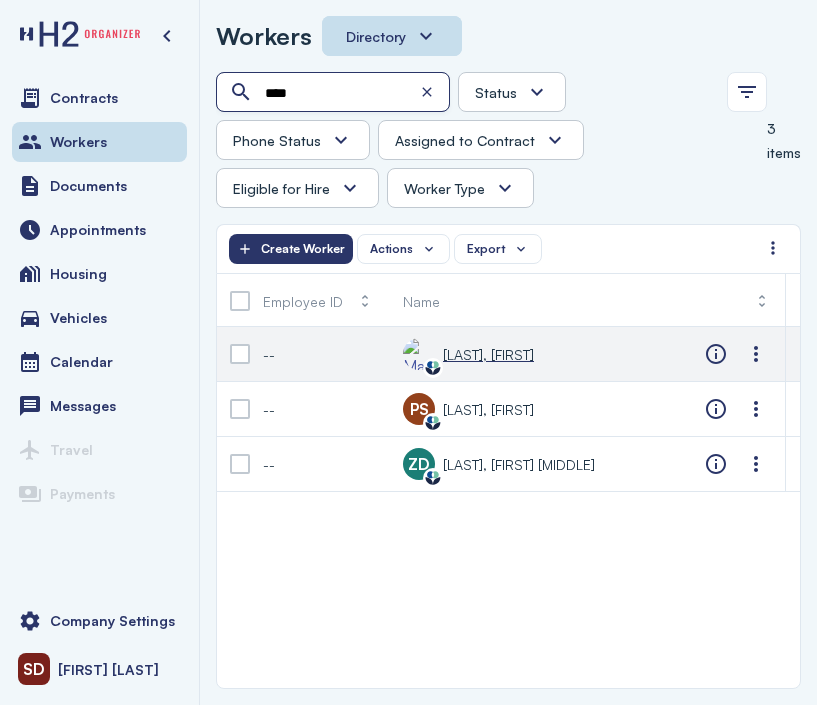 type on "****" 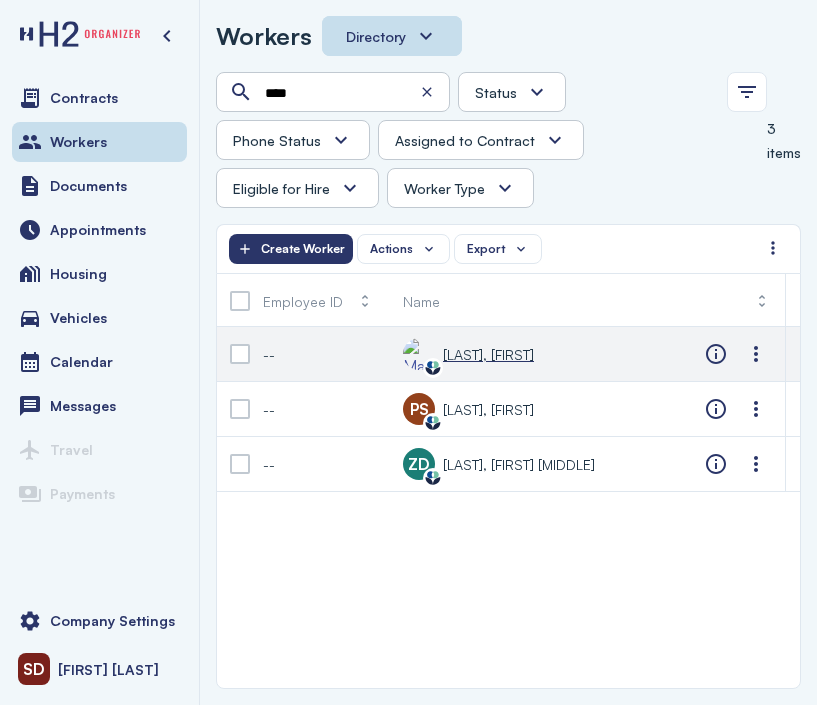 click on "[LAST], [FIRST]" at bounding box center [488, 354] 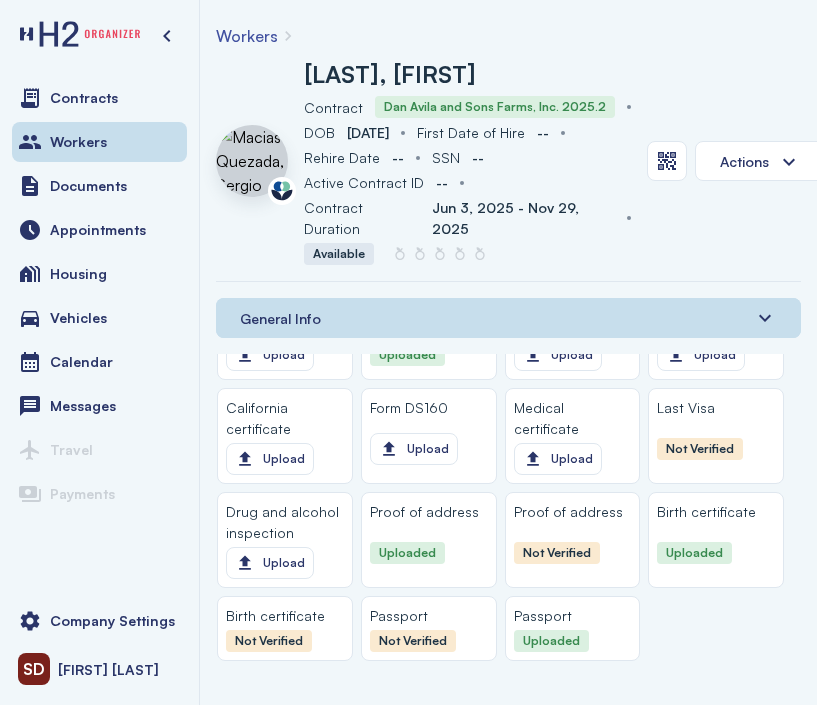 scroll, scrollTop: 2400, scrollLeft: 0, axis: vertical 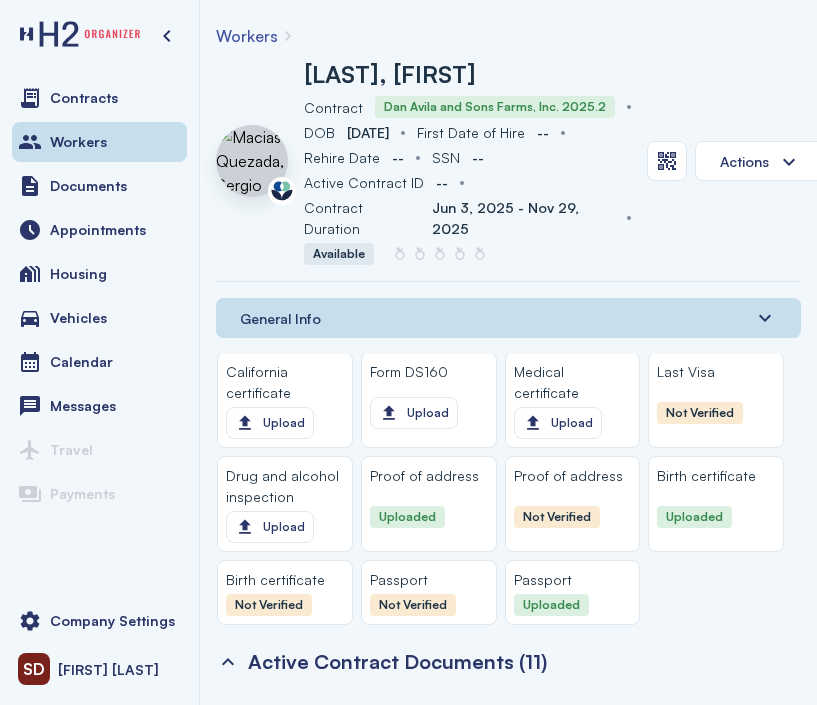 click 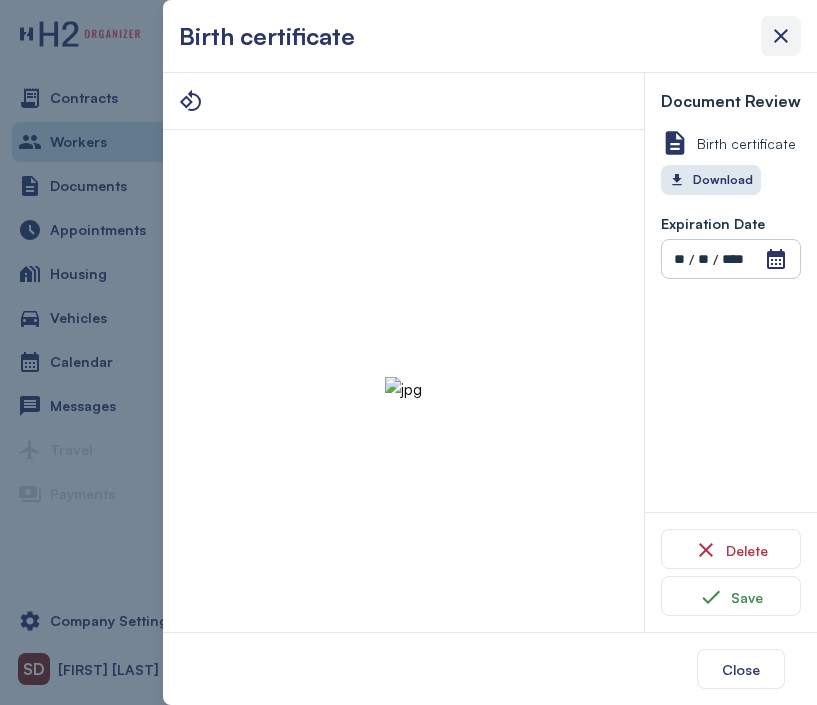 click at bounding box center [781, 36] 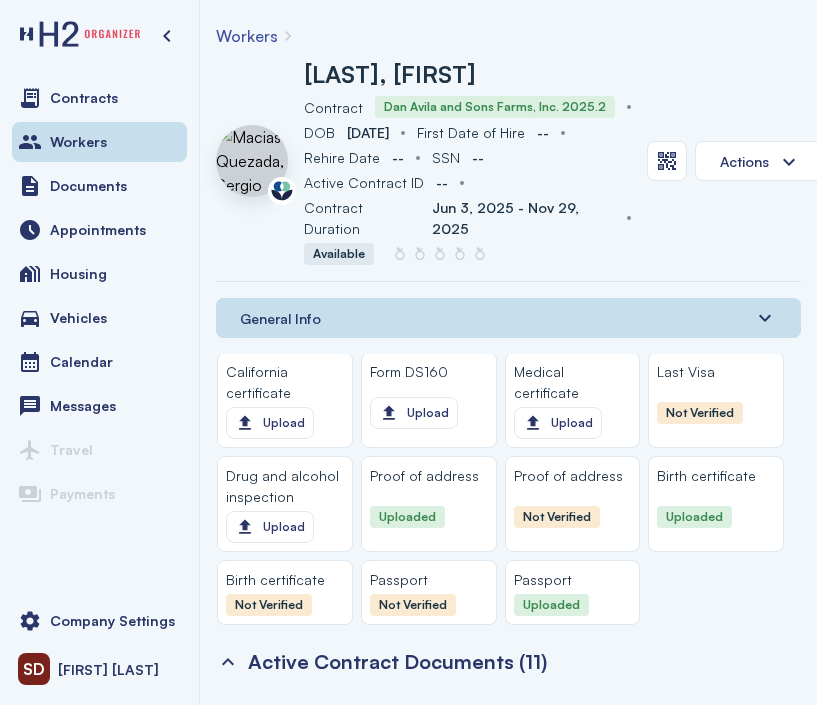 click on "Workers" at bounding box center (247, 36) 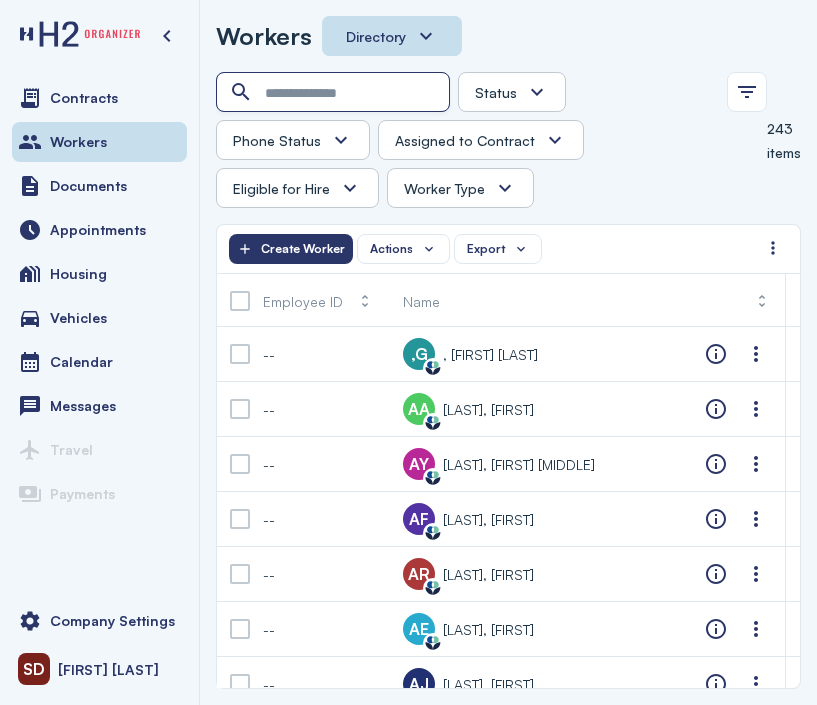 click at bounding box center [335, 93] 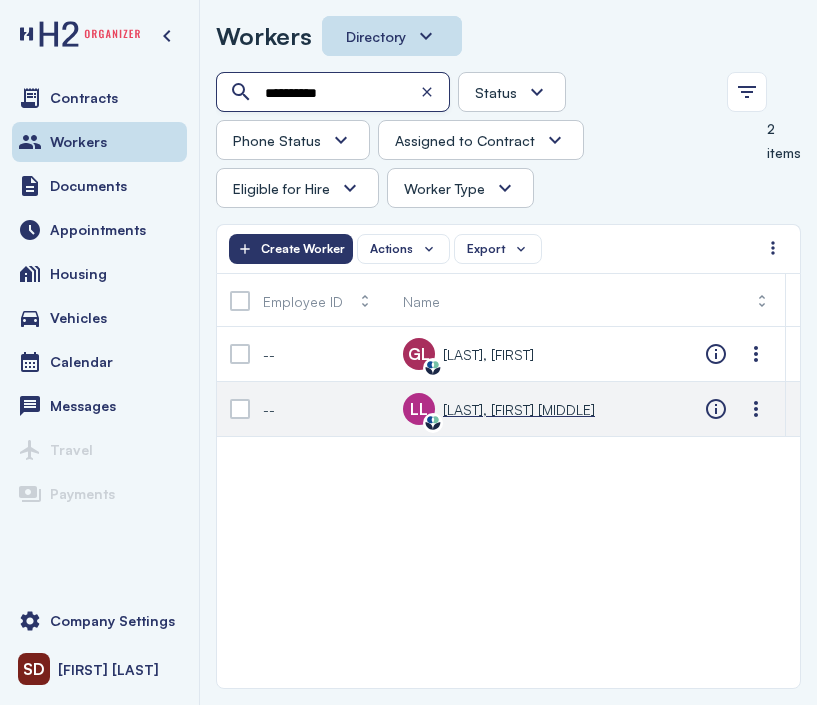 type on "*********" 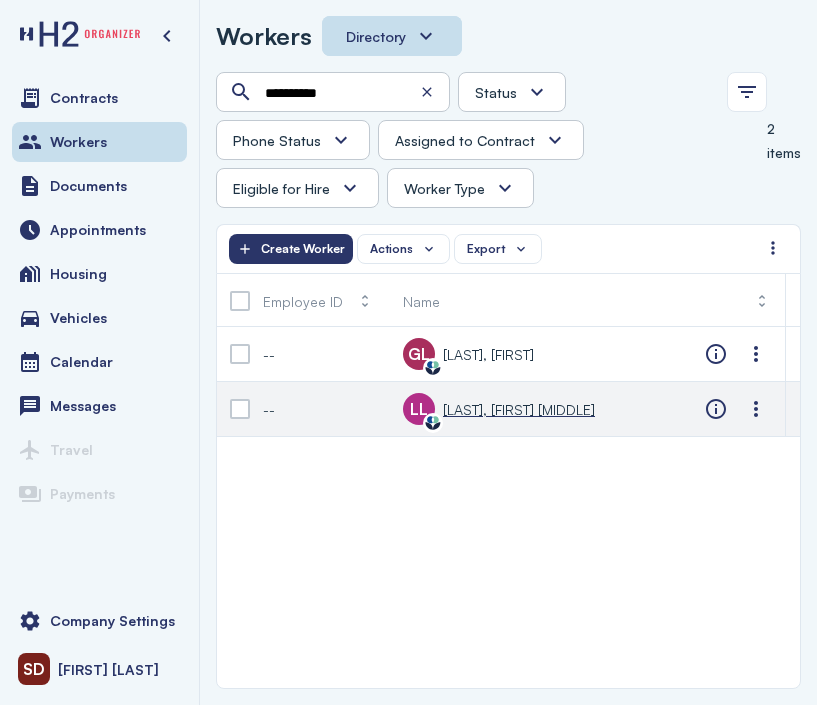 click on "[LAST], [FIRST] [MIDDLE]" at bounding box center (519, 409) 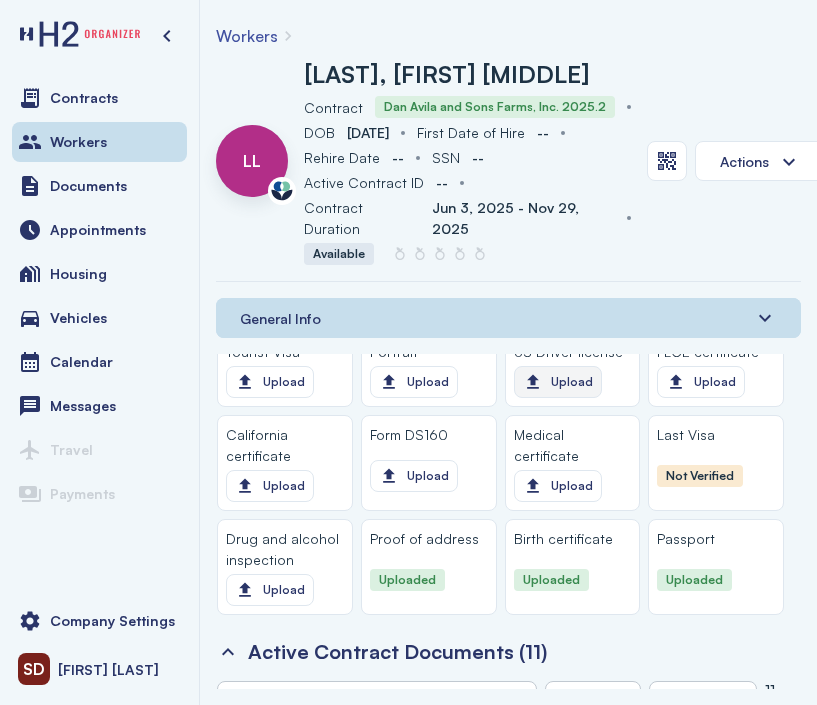 scroll, scrollTop: 2300, scrollLeft: 0, axis: vertical 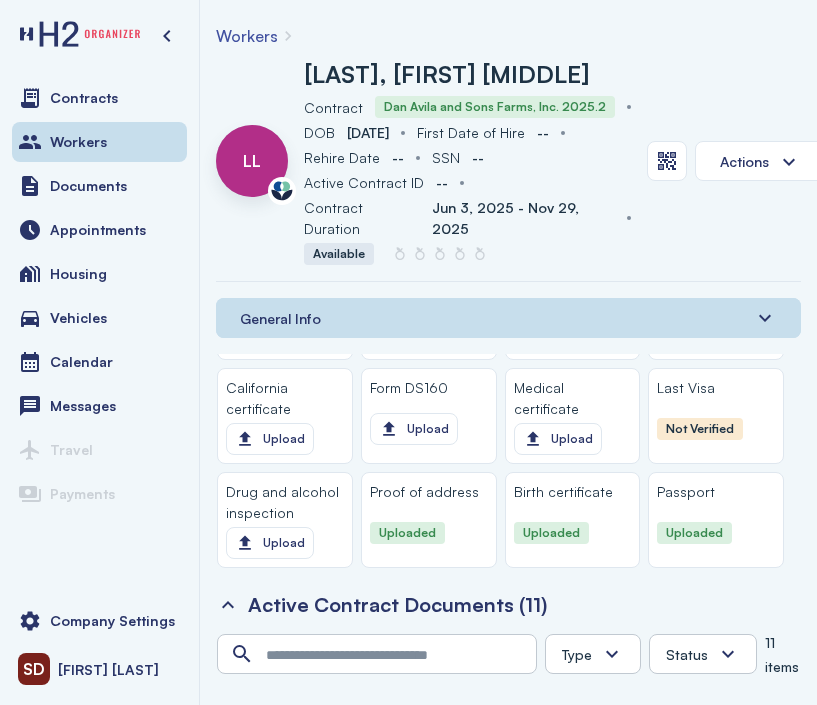click 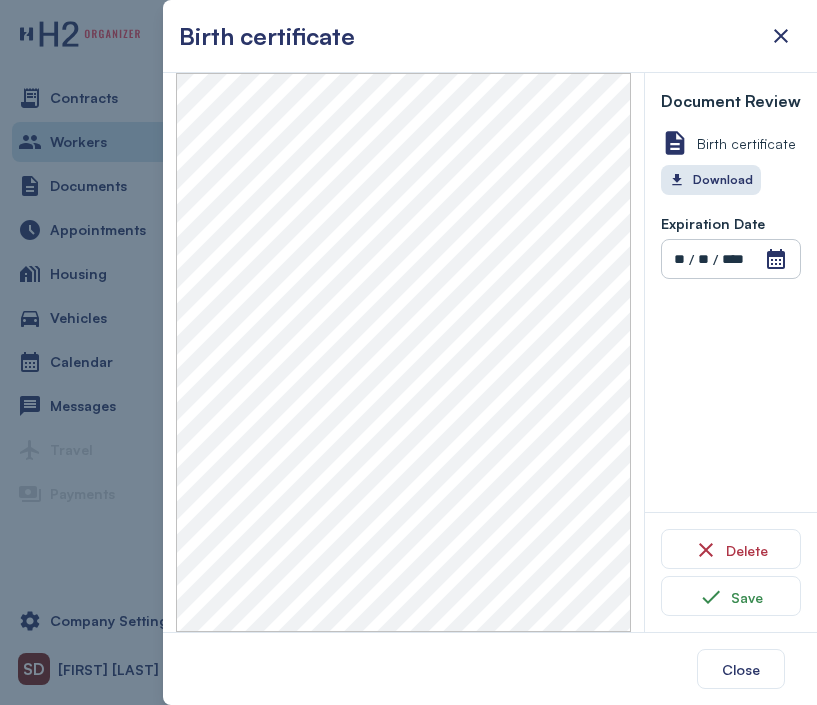 click at bounding box center (408, 352) 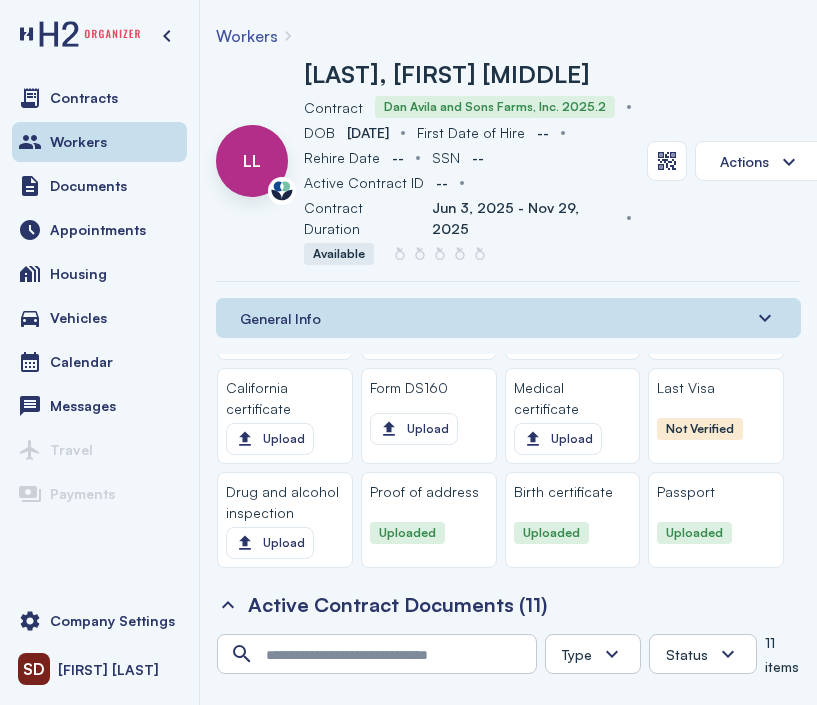 click 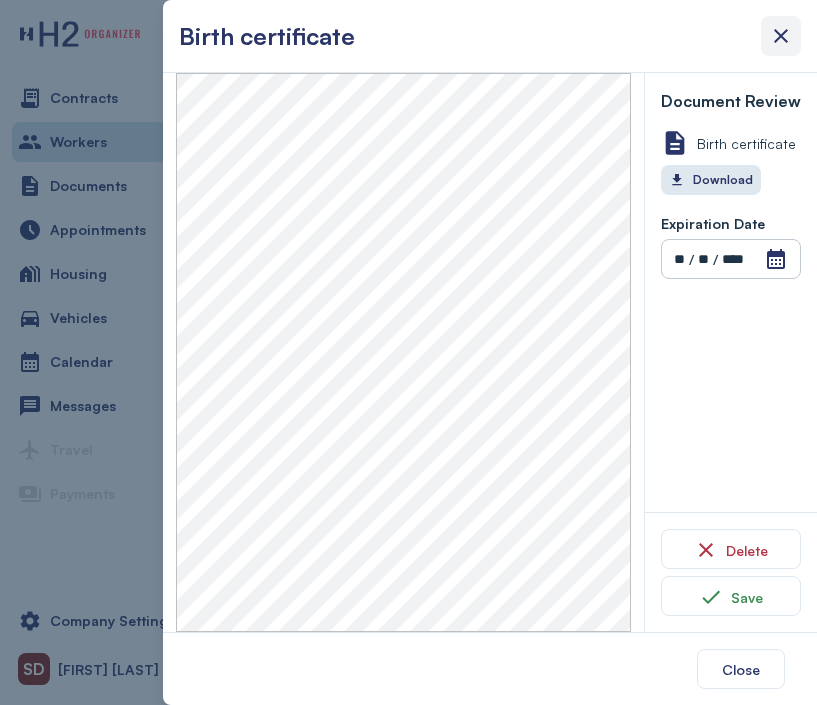 click at bounding box center [781, 36] 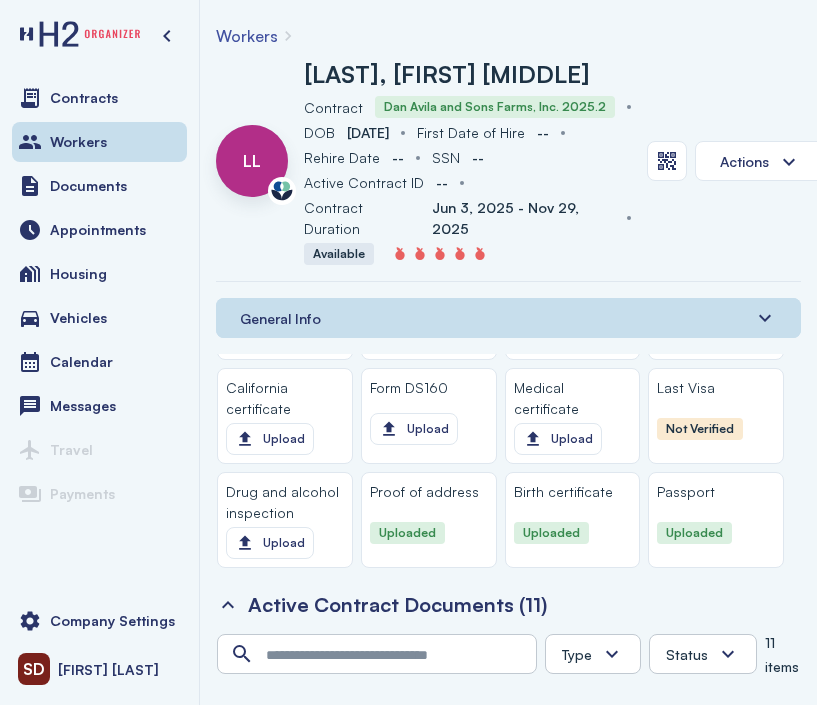 click on "Workers" at bounding box center [247, 36] 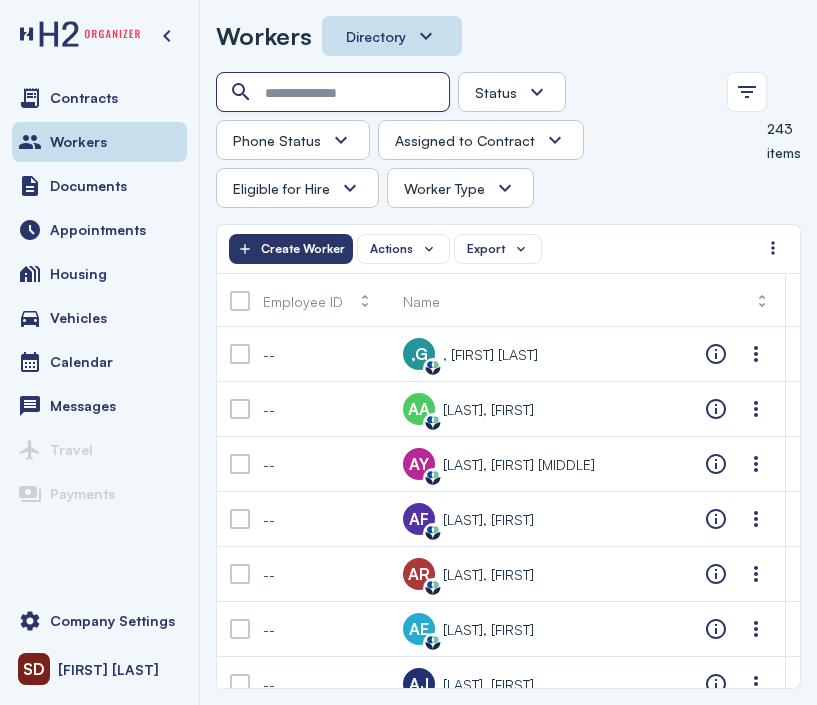 click at bounding box center [335, 93] 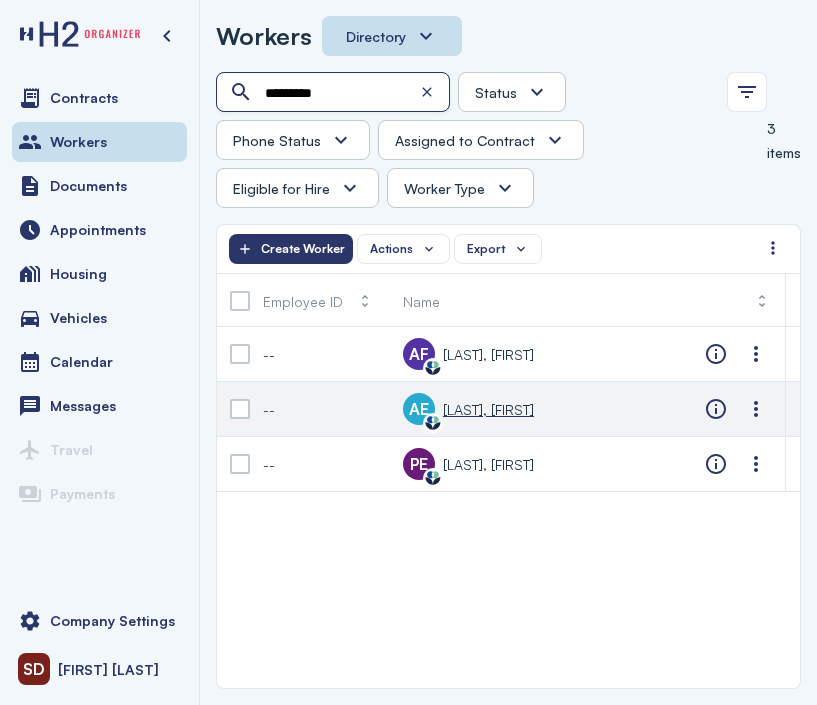 type on "*********" 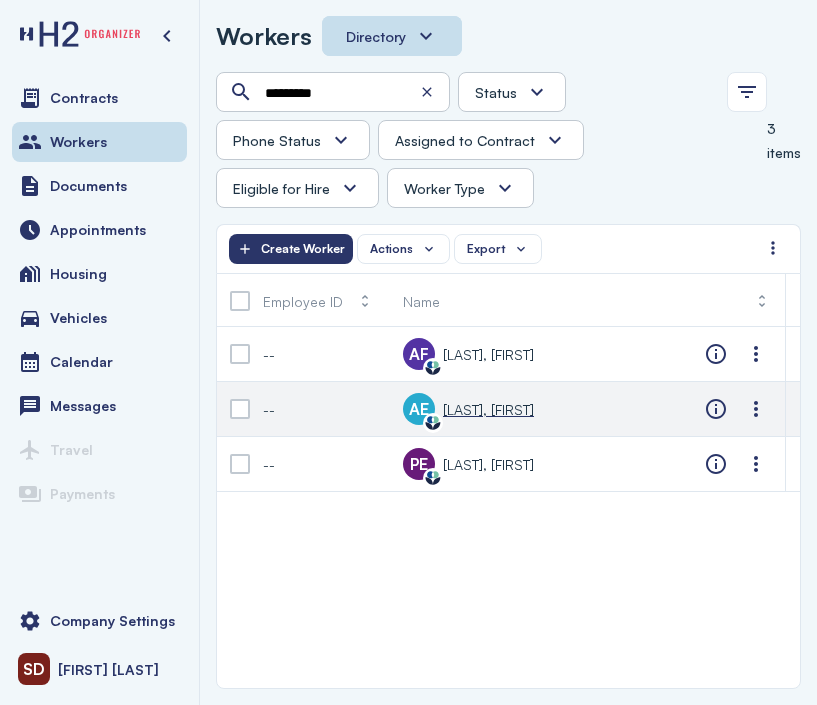 click on "[LAST], [FIRST]" at bounding box center [488, 409] 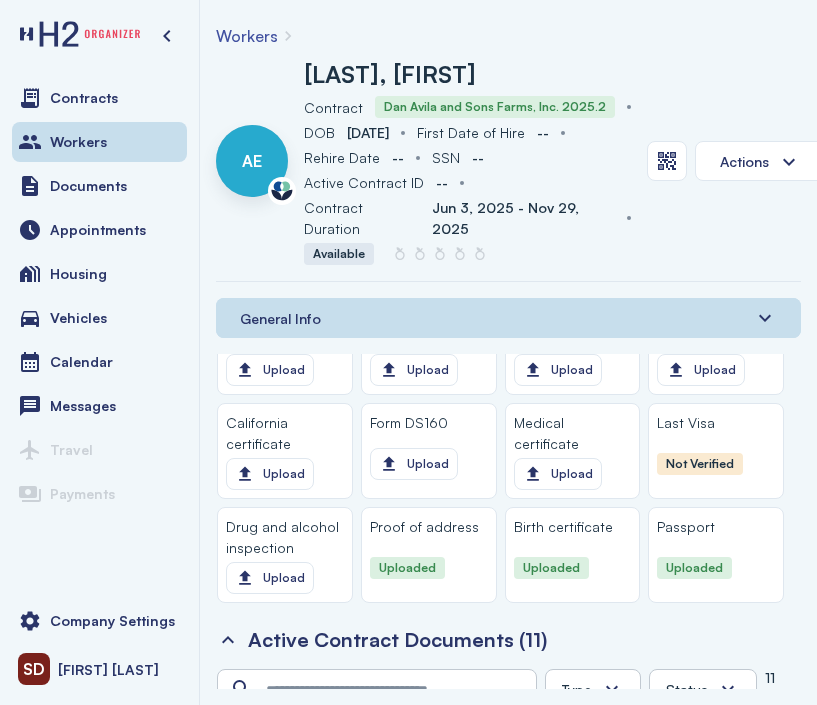 scroll, scrollTop: 2300, scrollLeft: 0, axis: vertical 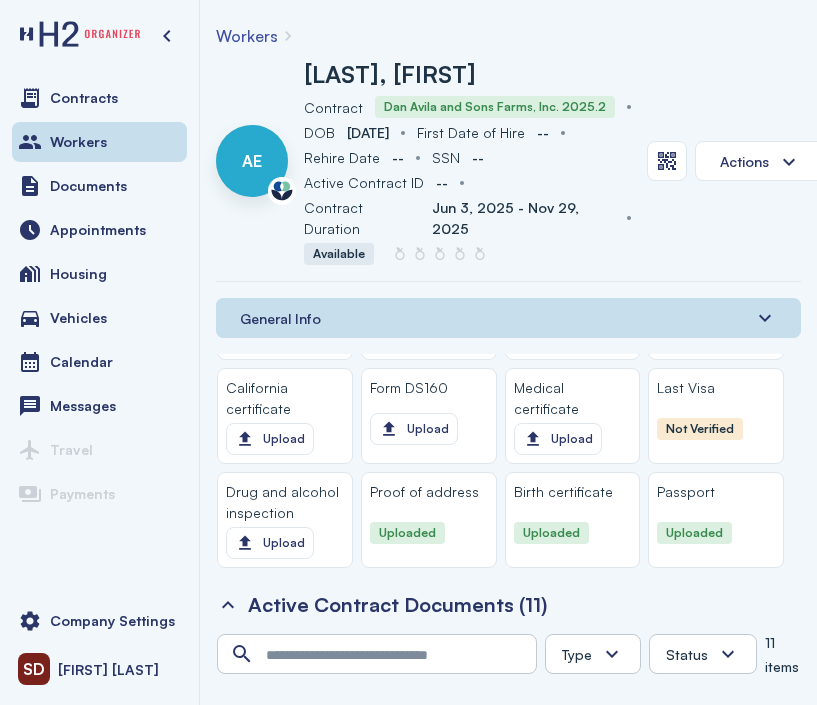 click 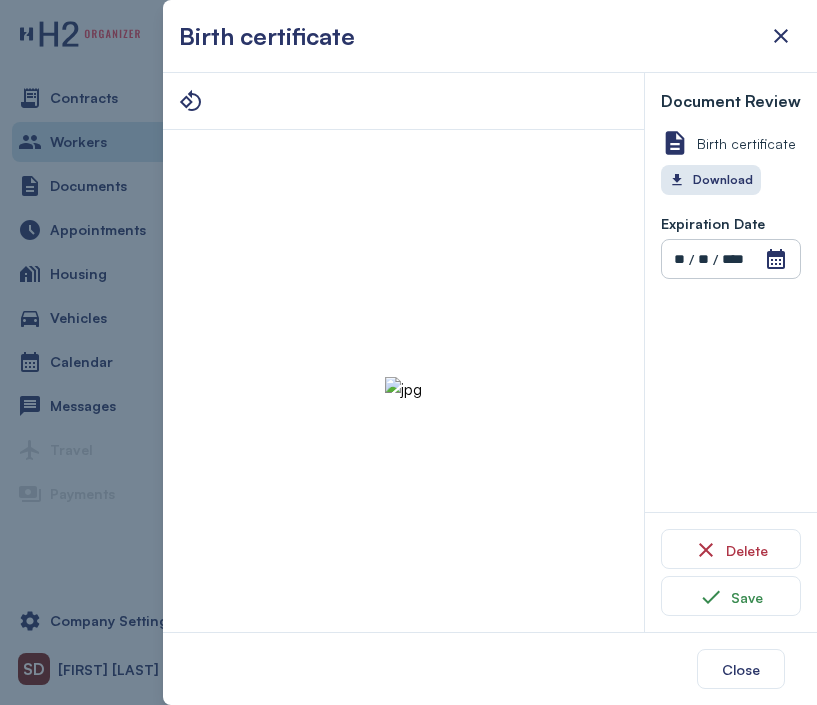 click at bounding box center [403, 389] 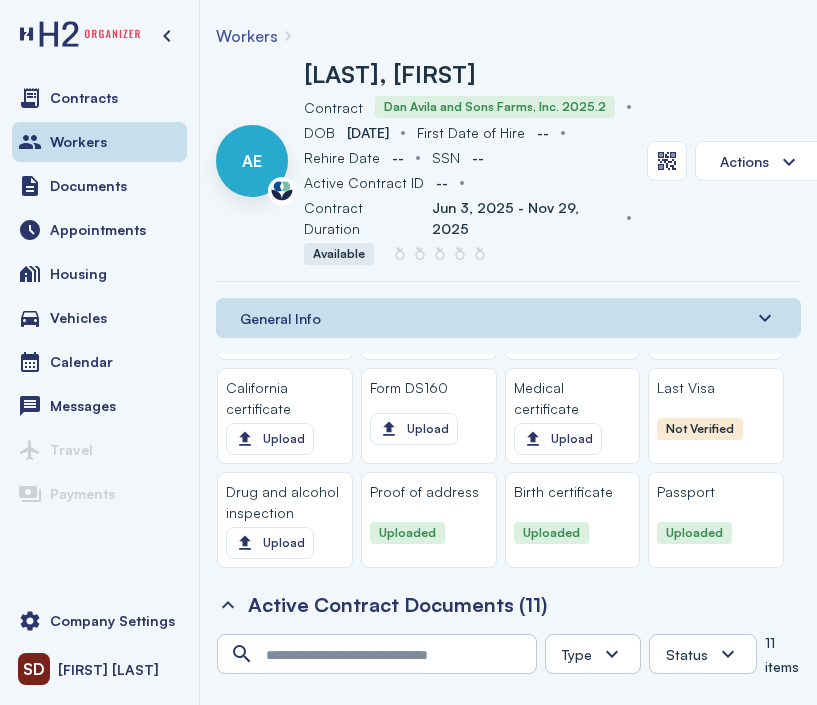 click on "Workers" at bounding box center [508, 36] 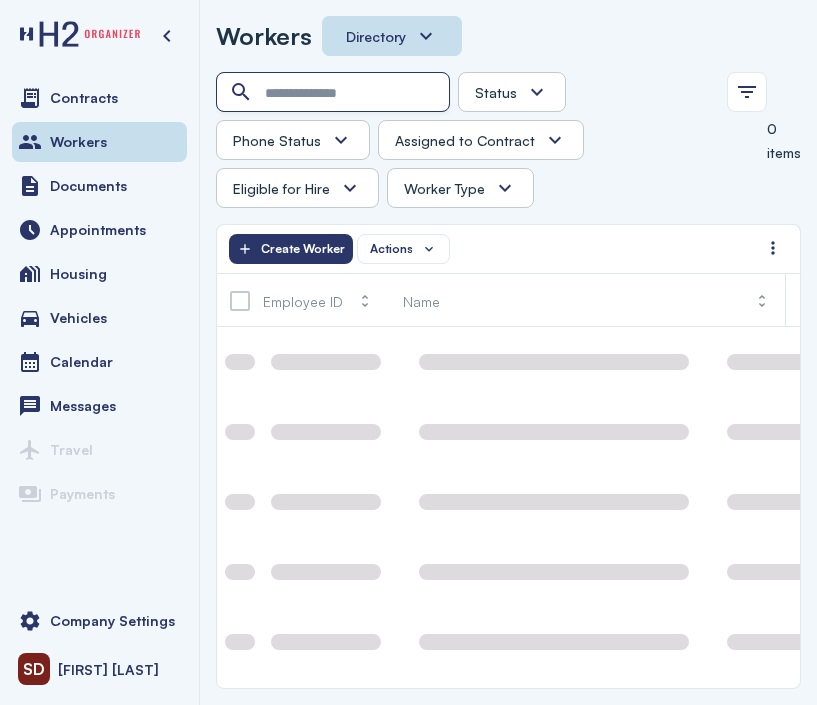 click at bounding box center [335, 93] 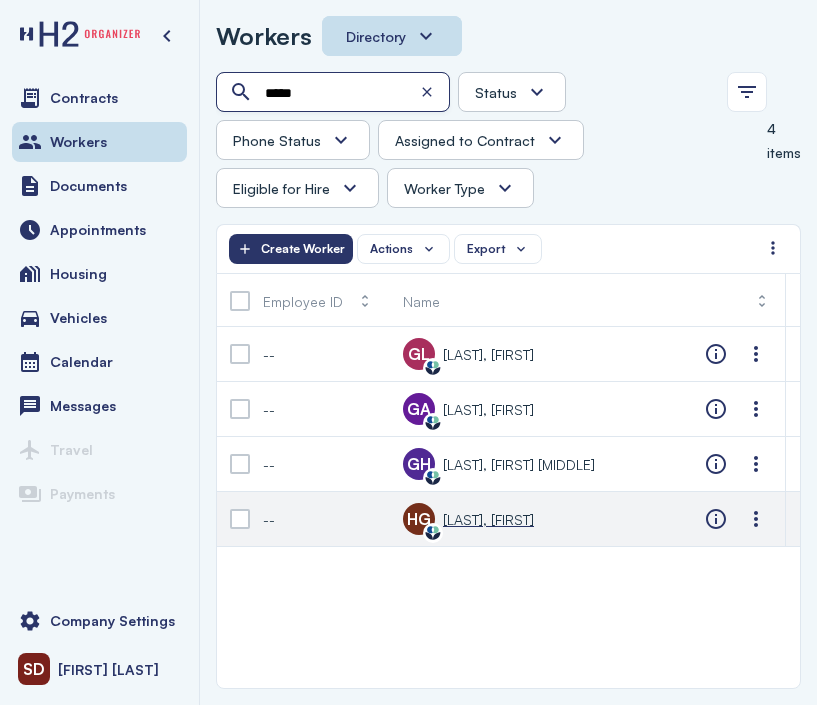 type on "*****" 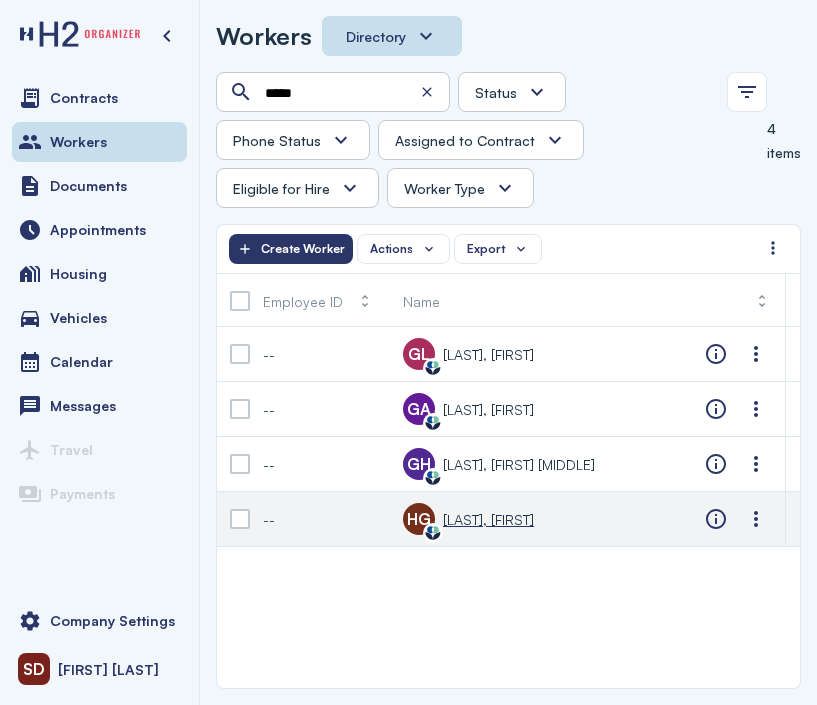 click on "[LAST], [FIRST]" at bounding box center [488, 519] 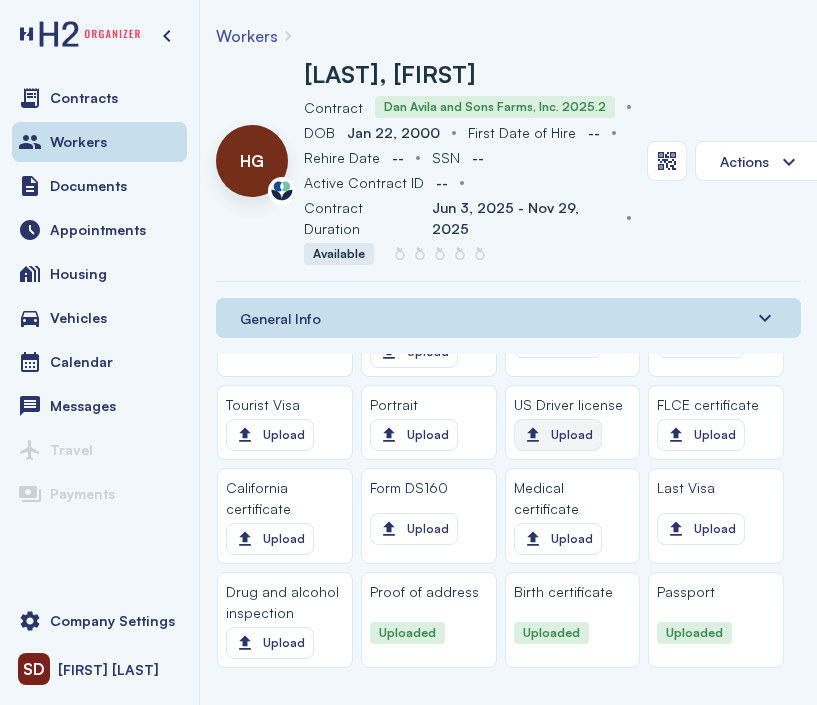scroll, scrollTop: 2300, scrollLeft: 0, axis: vertical 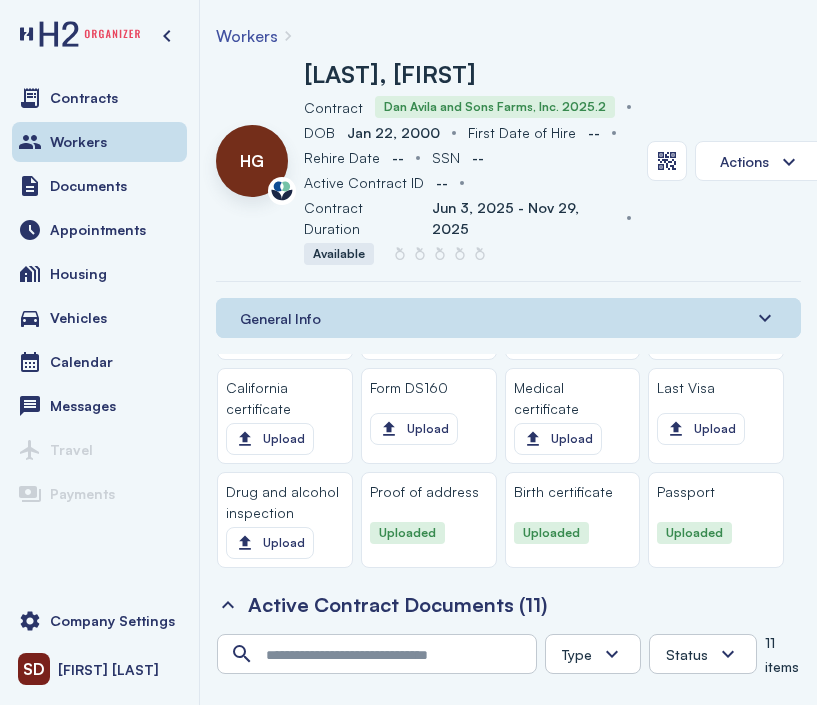 click on "Birth certificate" at bounding box center (563, 491) 